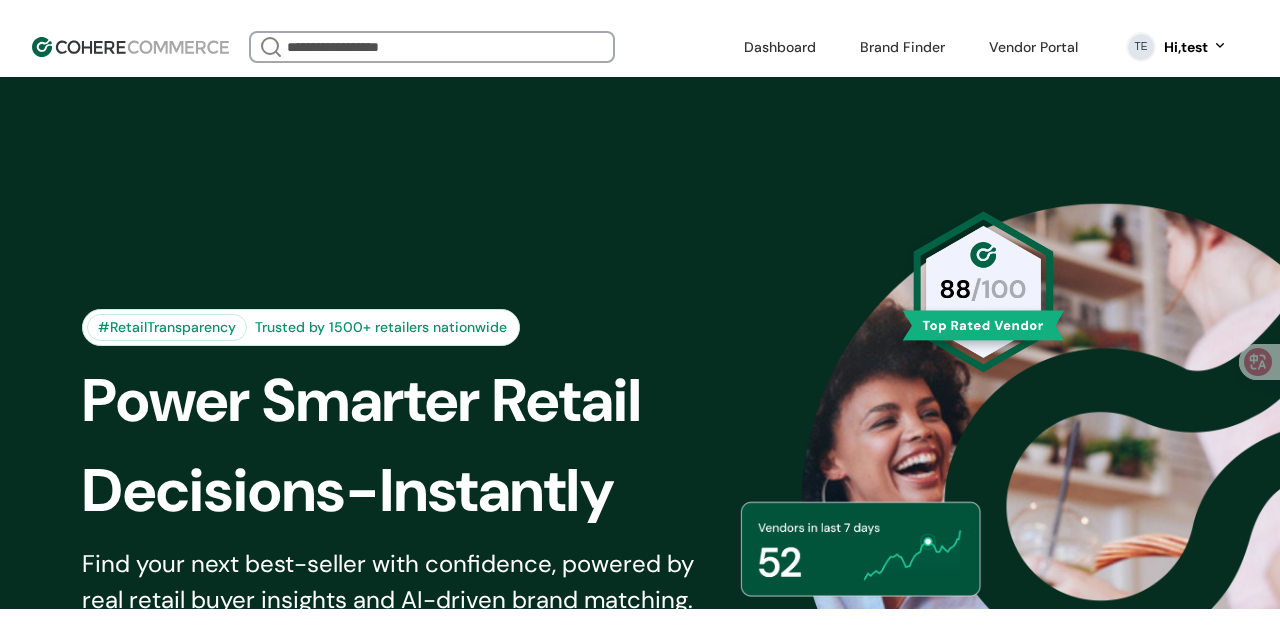 scroll, scrollTop: 0, scrollLeft: 0, axis: both 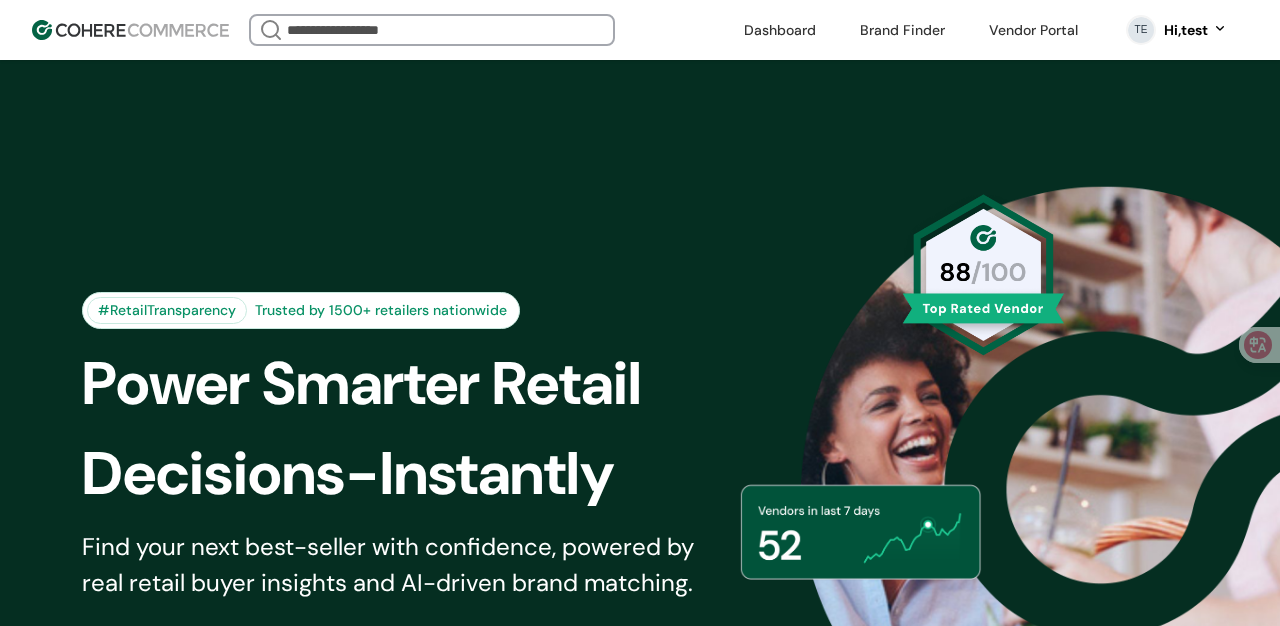 click on "No results found for your search. Consider using a different keyword or reducing the number of filters. Search with AI Search with AI Suggest a brand Dashboard Brand Finder Vendor Portal TE Hi, [FIRST] Dashboard Brand Finder Vendor Portal Gold Rewards TE Hi, [FIRST]" at bounding box center (640, 30) 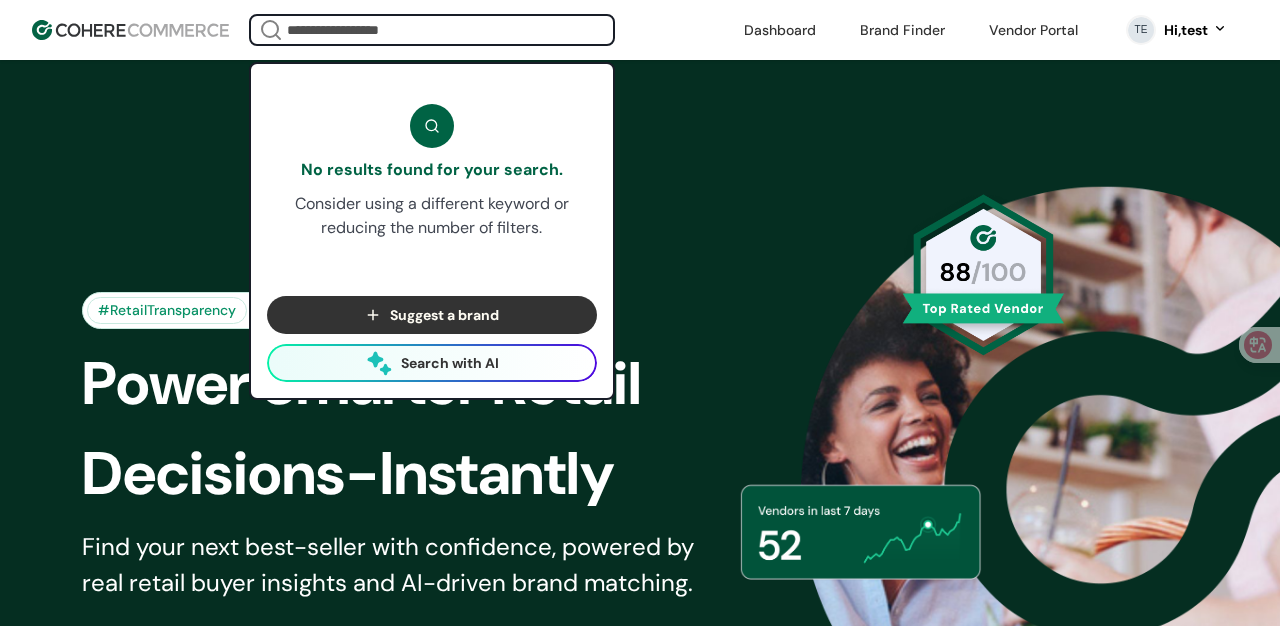 click at bounding box center (432, 30) 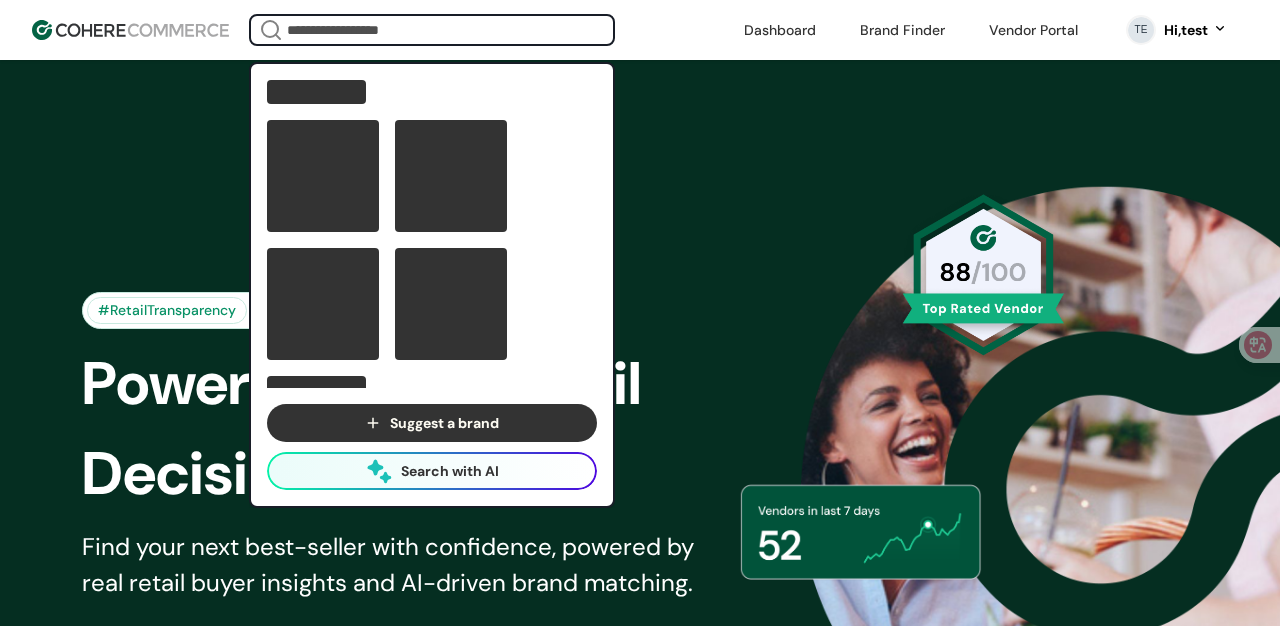 paste on "**********" 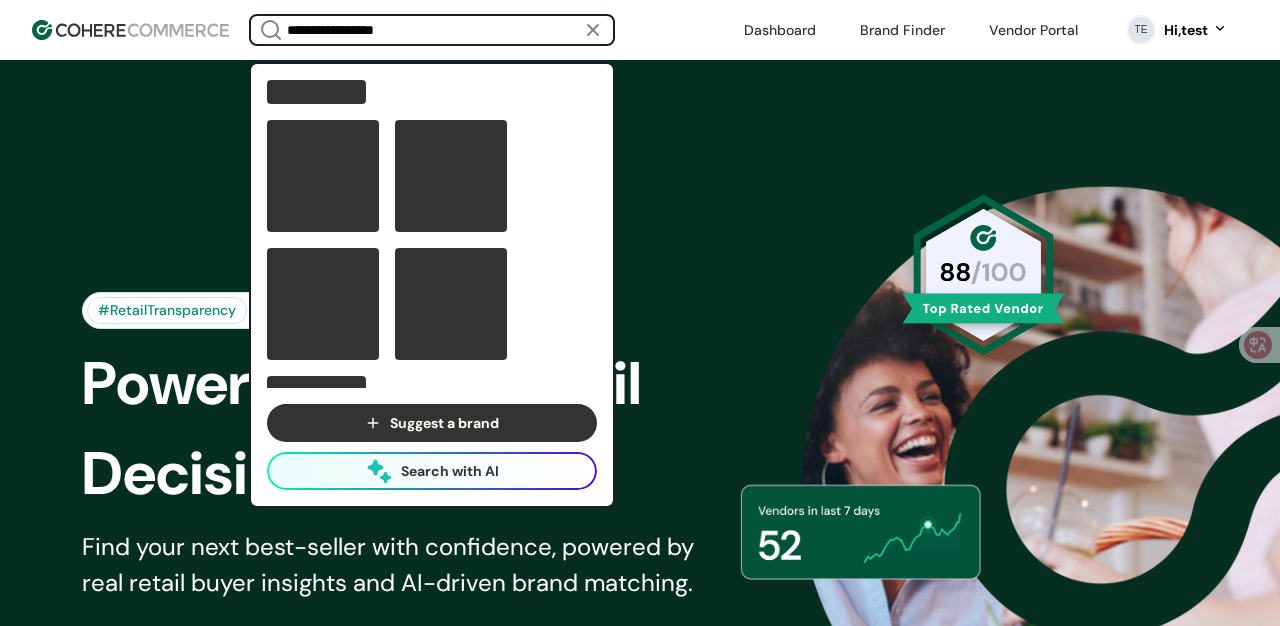 type on "**********" 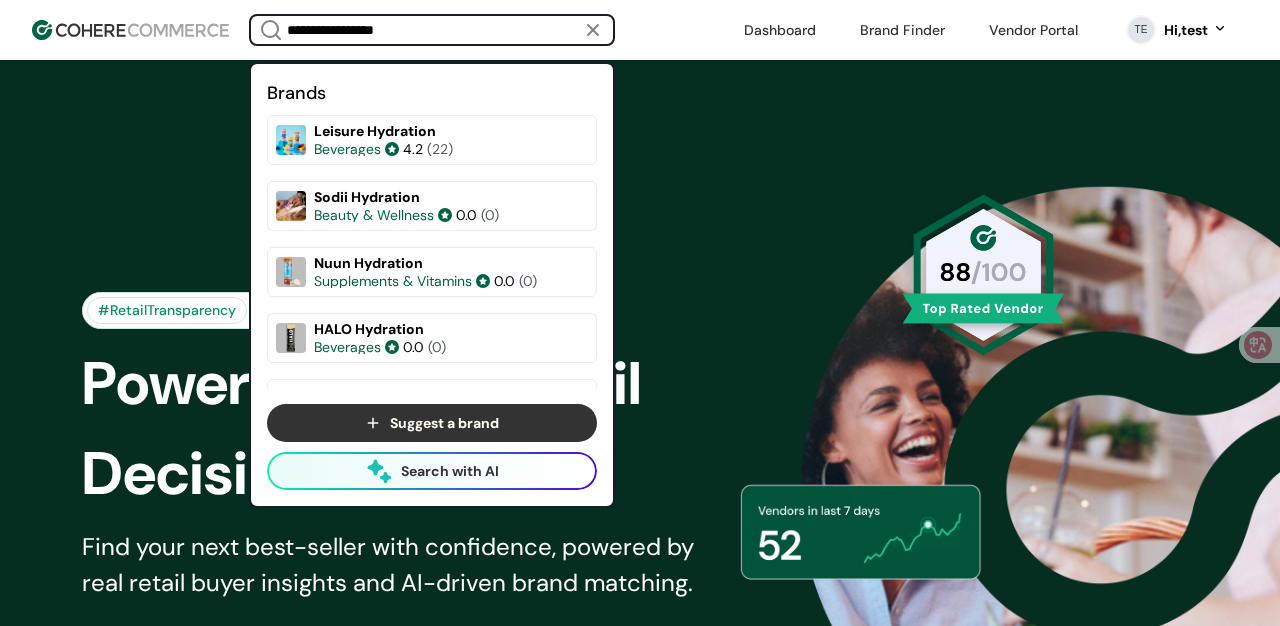 click at bounding box center (267, 165) 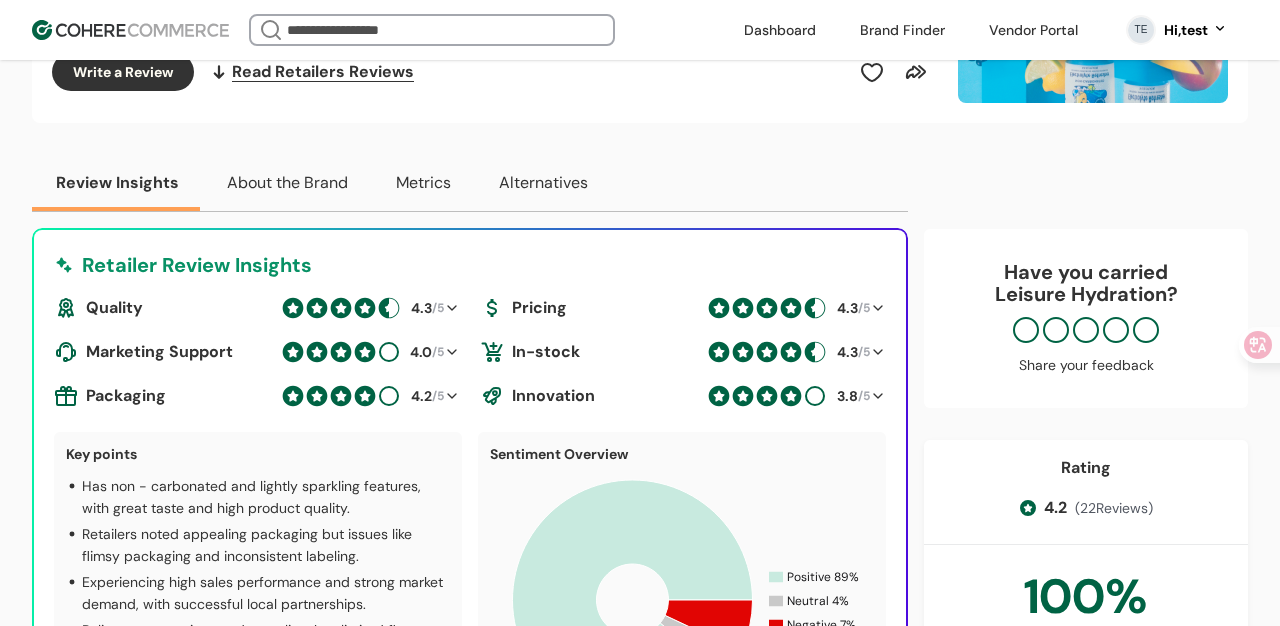 scroll, scrollTop: 484, scrollLeft: 0, axis: vertical 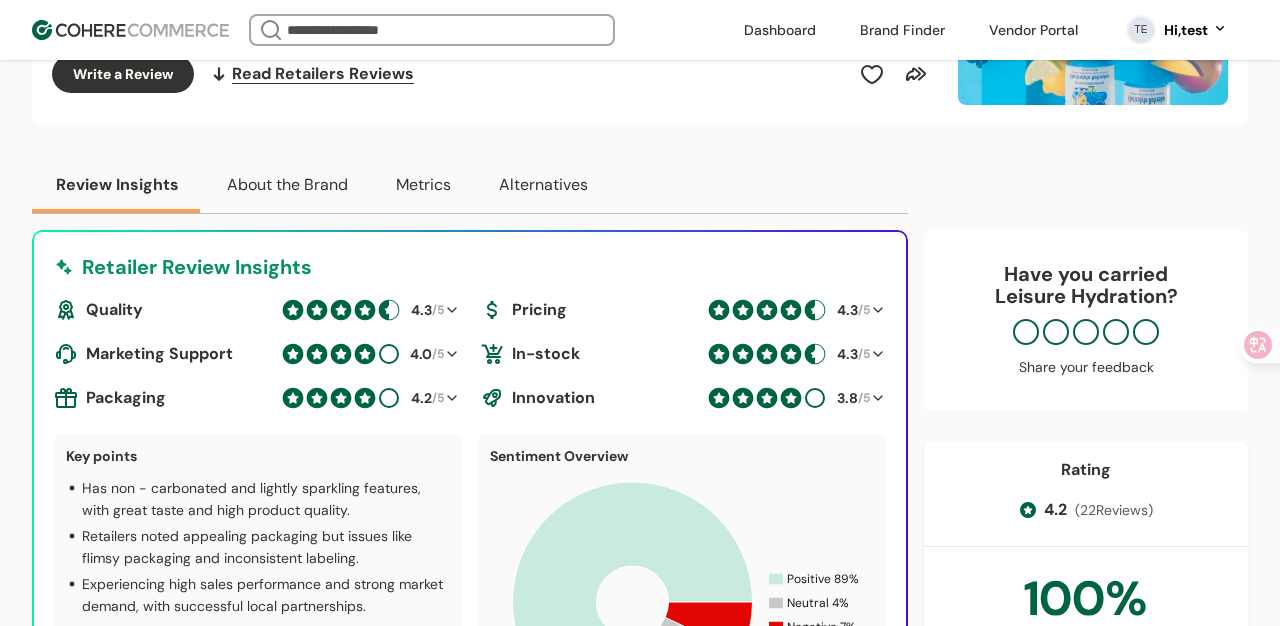 click on "About the Brand" at bounding box center (287, 185) 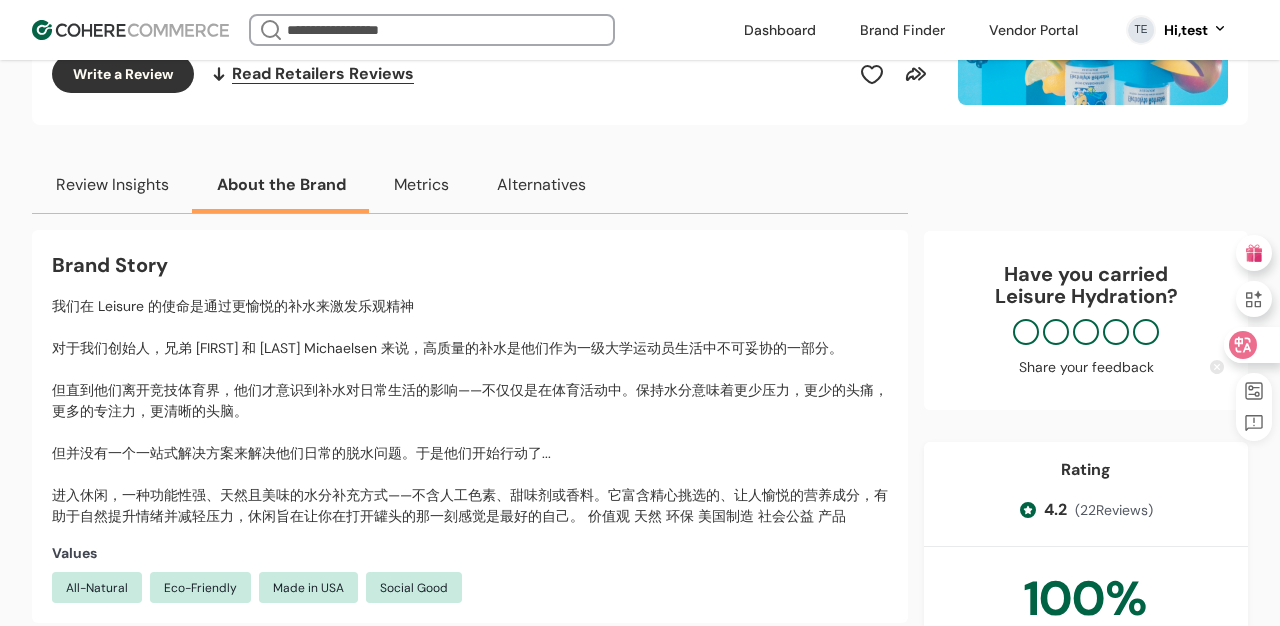 click at bounding box center (1251, 345) 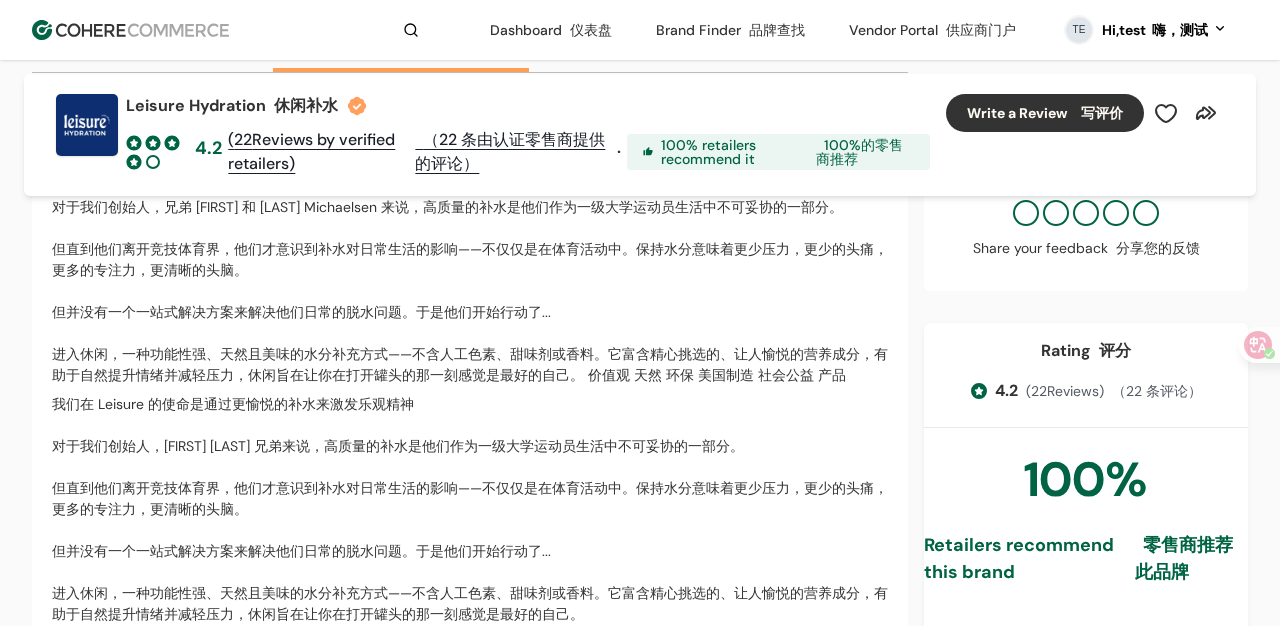 scroll, scrollTop: 664, scrollLeft: 0, axis: vertical 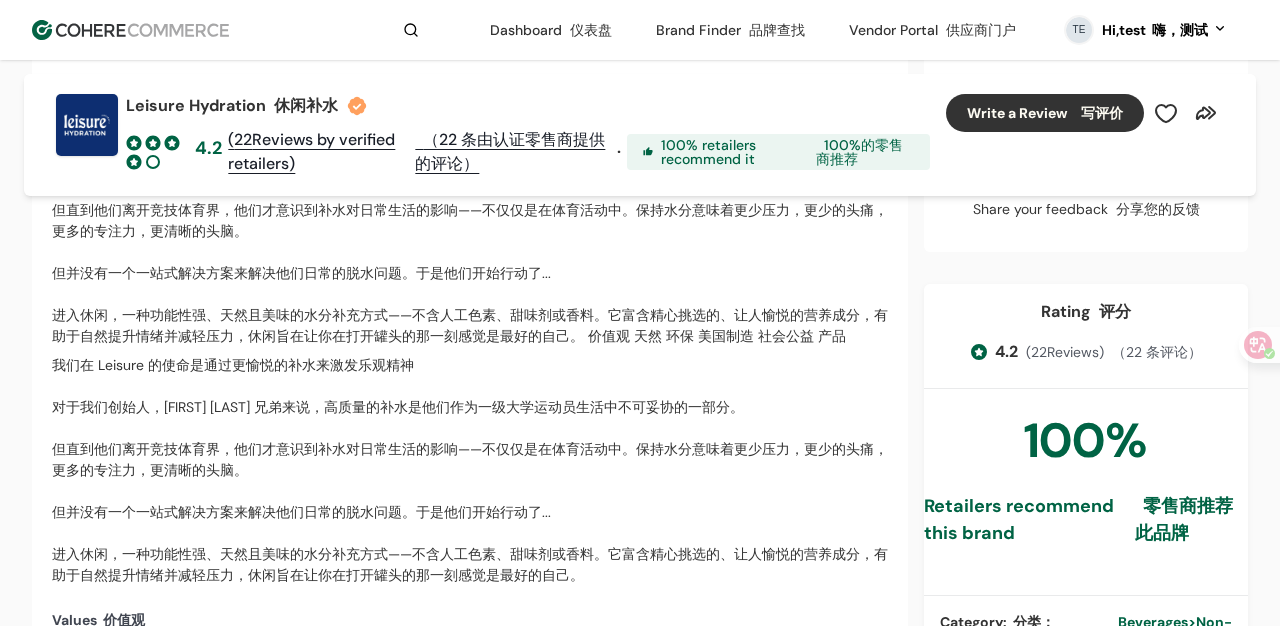 click on "我们在 Leisure 的使命是通过更愉悦的补水来激发乐观精神
对于我们创始人，[FIRST] [LAST] 兄弟来说，高质量的补水是他们作为一级大学运动员生活中不可妥协的一部分。
但直到他们离开竞技体育界，他们才意识到补水对日常生活的影响——不仅仅是在体育活动中。保持水分意味着更少压力，更少的头痛，更多的专注力，更清晰的头脑。
但并没有一个一站式解决方案来解决他们日常的脱水问题。于是他们开始行动了...
进入休闲，一种功能性强、天然且美味的水分补充方式——不含人工色素、甜味剂或香料。它富含精心挑选的、让人愉悦的营养成分，有助于自然提升情绪并减轻压力，休闲旨在让你在打开罐头的那一刻感觉是最好的自己。" at bounding box center [470, 470] 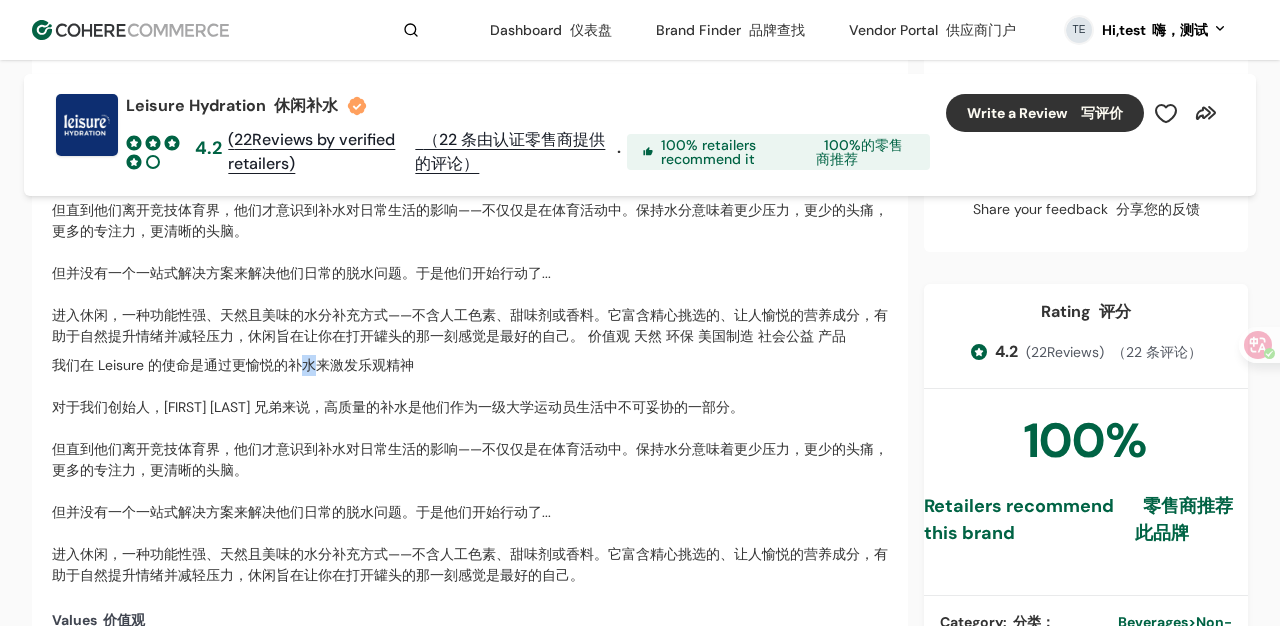 click on "我们在 Leisure 的使命是通过更愉悦的补水来激发乐观精神
对于我们创始人，[FIRST] [LAST] 兄弟来说，高质量的补水是他们作为一级大学运动员生活中不可妥协的一部分。
但直到他们离开竞技体育界，他们才意识到补水对日常生活的影响——不仅仅是在体育活动中。保持水分意味着更少压力，更少的头痛，更多的专注力，更清晰的头脑。
但并没有一个一站式解决方案来解决他们日常的脱水问题。于是他们开始行动了...
进入休闲，一种功能性强、天然且美味的水分补充方式——不含人工色素、甜味剂或香料。它富含精心挑选的、让人愉悦的营养成分，有助于自然提升情绪并减轻压力，休闲旨在让你在打开罐头的那一刻感觉是最好的自己。" at bounding box center (470, 470) 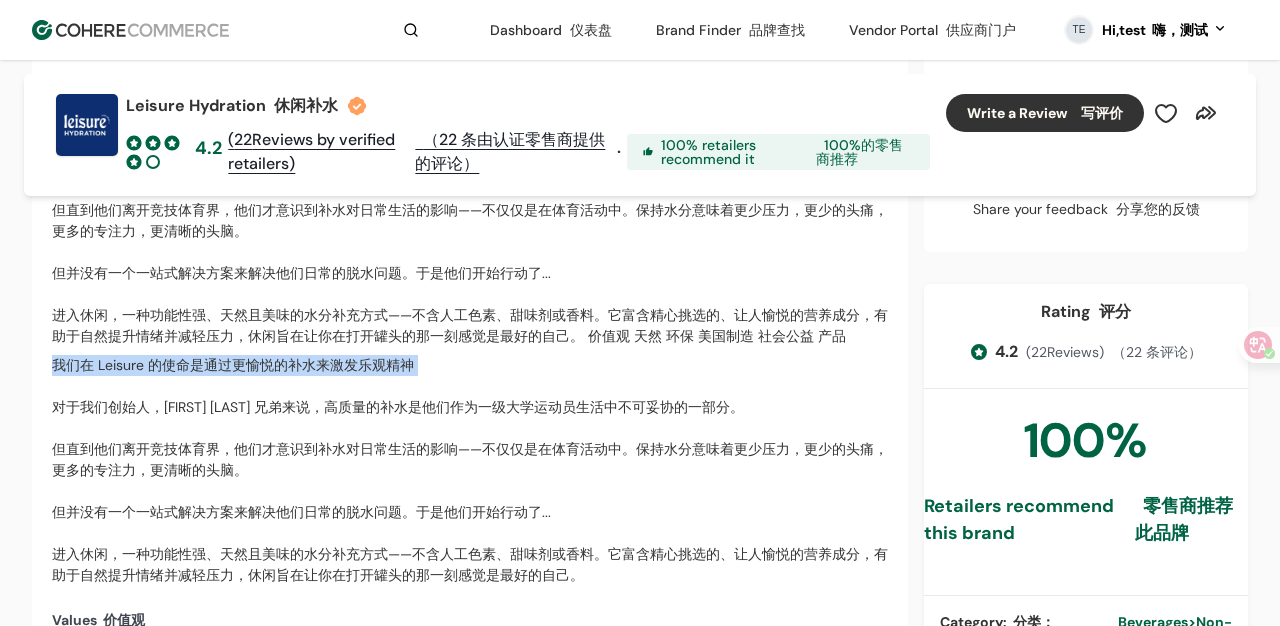 click on "我们在 Leisure 的使命是通过更愉悦的补水来激发乐观精神
对于我们创始人，[FIRST] [LAST] 兄弟来说，高质量的补水是他们作为一级大学运动员生活中不可妥协的一部分。
但直到他们离开竞技体育界，他们才意识到补水对日常生活的影响——不仅仅是在体育活动中。保持水分意味着更少压力，更少的头痛，更多的专注力，更清晰的头脑。
但并没有一个一站式解决方案来解决他们日常的脱水问题。于是他们开始行动了...
进入休闲，一种功能性强、天然且美味的水分补充方式——不含人工色素、甜味剂或香料。它富含精心挑选的、让人愉悦的营养成分，有助于自然提升情绪并减轻压力，休闲旨在让你在打开罐头的那一刻感觉是最好的自己。" at bounding box center (470, 470) 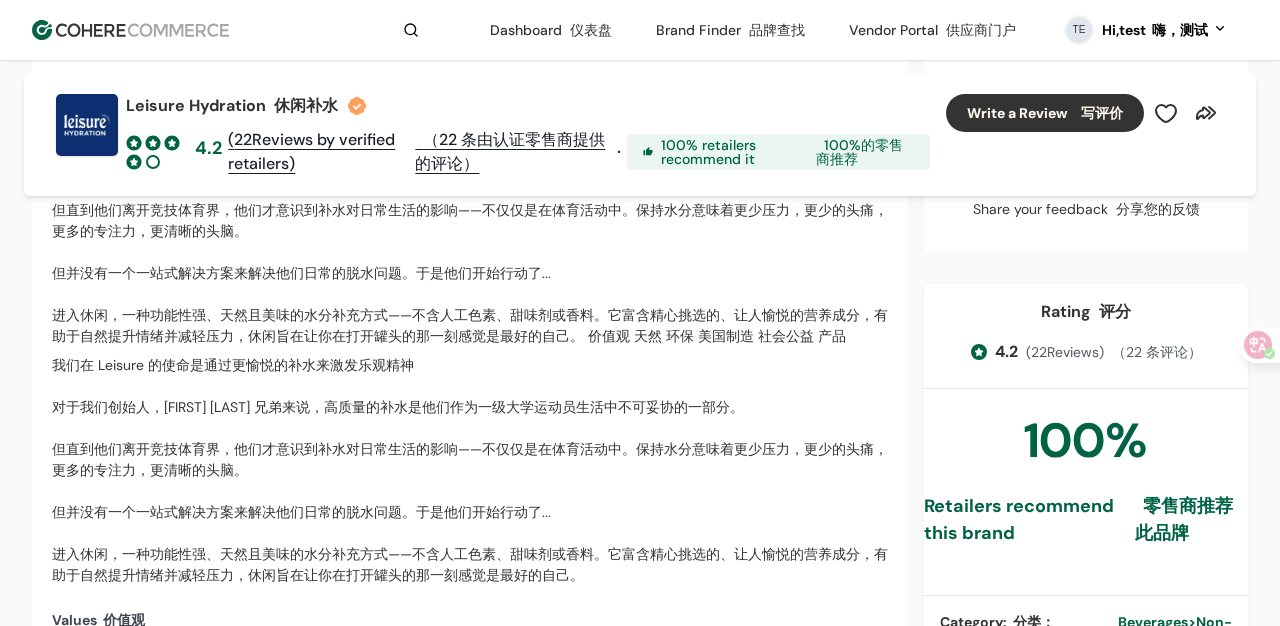 click on "我们在 Leisure 的使命是通过更愉悦的补水来激发乐观精神
对于我们创始人，[FIRST] [LAST] 兄弟来说，高质量的补水是他们作为一级大学运动员生活中不可妥协的一部分。
但直到他们离开竞技体育界，他们才意识到补水对日常生活的影响——不仅仅是在体育活动中。保持水分意味着更少压力，更少的头痛，更多的专注力，更清晰的头脑。
但并没有一个一站式解决方案来解决他们日常的脱水问题。于是他们开始行动了...
进入休闲，一种功能性强、天然且美味的水分补充方式——不含人工色素、甜味剂或香料。它富含精心挑选的、让人愉悦的营养成分，有助于自然提升情绪并减轻压力，休闲旨在让你在打开罐头的那一刻感觉是最好的自己。" at bounding box center (470, 470) 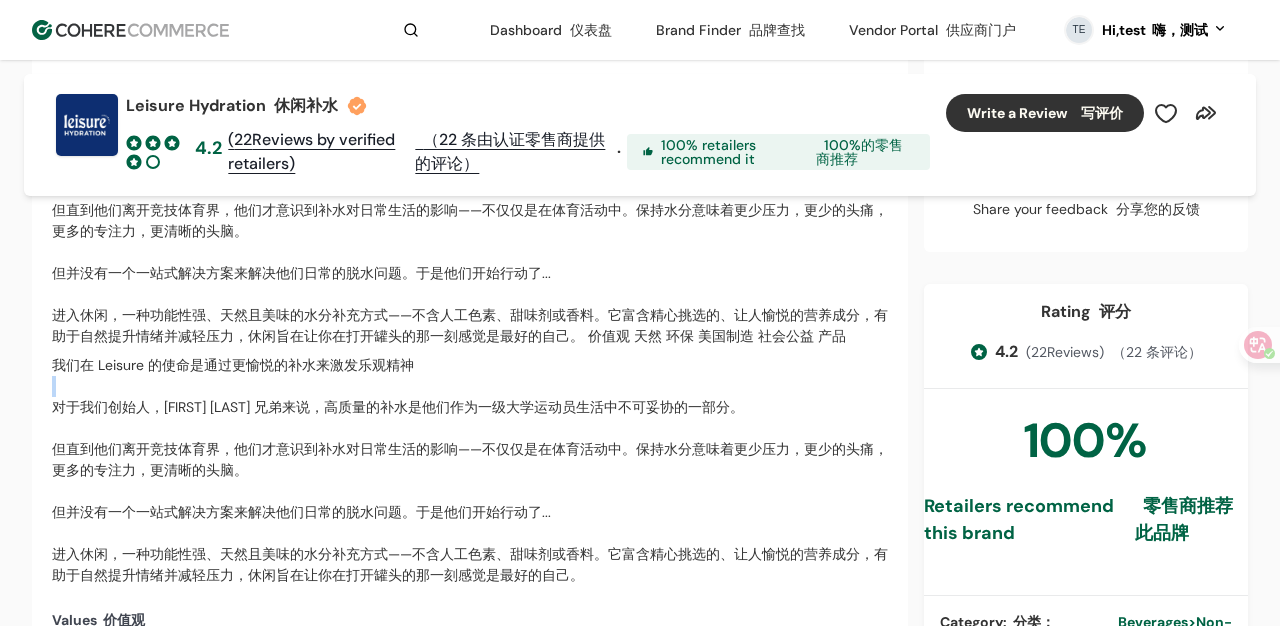 click on "我们在 Leisure 的使命是通过更愉悦的补水来激发乐观精神
对于我们创始人，[FIRST] [LAST] 兄弟来说，高质量的补水是他们作为一级大学运动员生活中不可妥协的一部分。
但直到他们离开竞技体育界，他们才意识到补水对日常生活的影响——不仅仅是在体育活动中。保持水分意味着更少压力，更少的头痛，更多的专注力，更清晰的头脑。
但并没有一个一站式解决方案来解决他们日常的脱水问题。于是他们开始行动了...
进入休闲，一种功能性强、天然且美味的水分补充方式——不含人工色素、甜味剂或香料。它富含精心挑选的、让人愉悦的营养成分，有助于自然提升情绪并减轻压力，休闲旨在让你在打开罐头的那一刻感觉是最好的自己。" at bounding box center [470, 470] 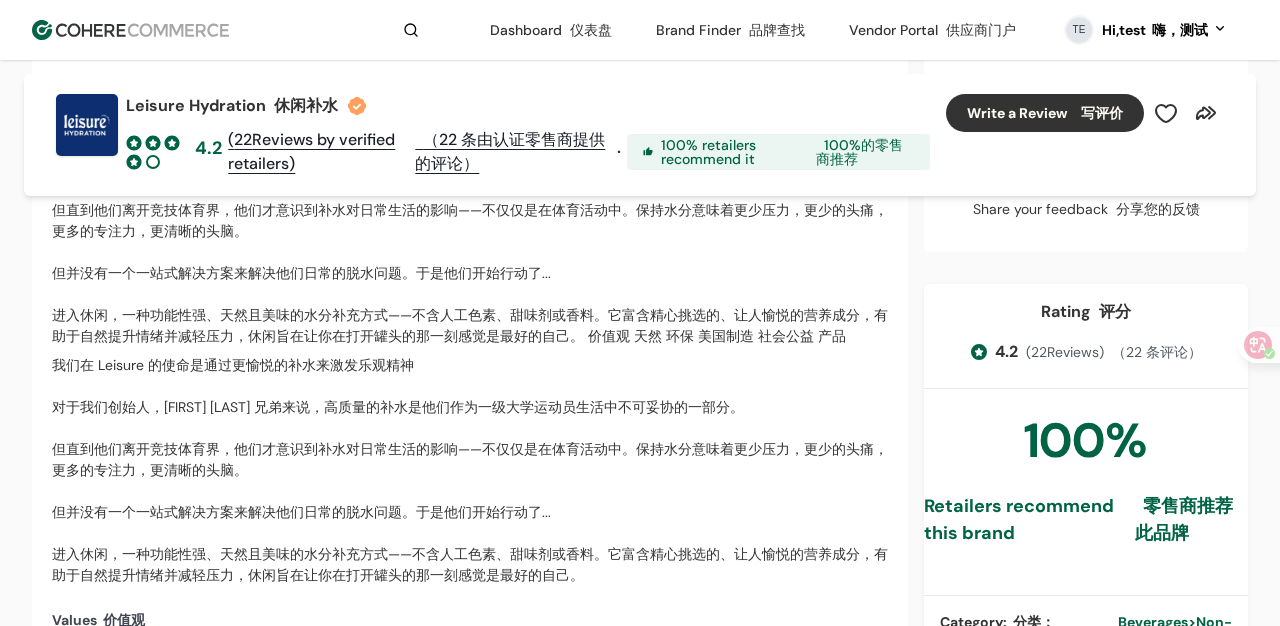 click on "我们在 Leisure 的使命是通过更愉悦的补水来激发乐观精神
对于我们创始人，[FIRST] [LAST] 兄弟来说，高质量的补水是他们作为一级大学运动员生活中不可妥协的一部分。
但直到他们离开竞技体育界，他们才意识到补水对日常生活的影响——不仅仅是在体育活动中。保持水分意味着更少压力，更少的头痛，更多的专注力，更清晰的头脑。
但并没有一个一站式解决方案来解决他们日常的脱水问题。于是他们开始行动了...
进入休闲，一种功能性强、天然且美味的水分补充方式——不含人工色素、甜味剂或香料。它富含精心挑选的、让人愉悦的营养成分，有助于自然提升情绪并减轻压力，休闲旨在让你在打开罐头的那一刻感觉是最好的自己。" at bounding box center (470, 470) 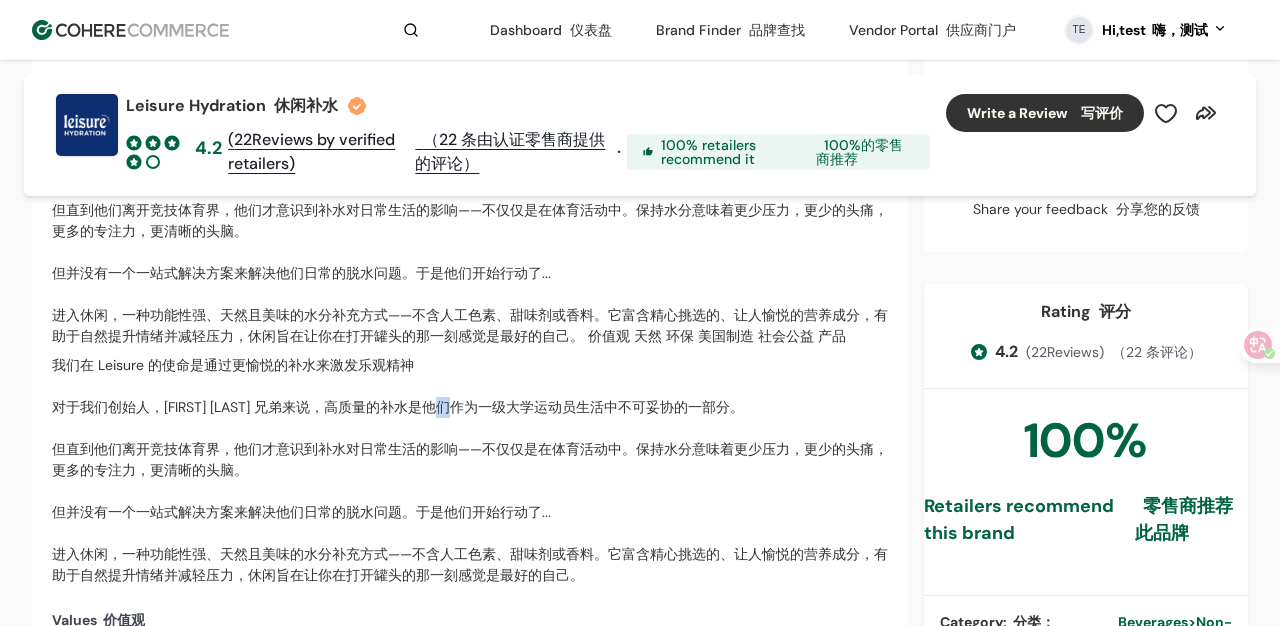 click on "我们在 Leisure 的使命是通过更愉悦的补水来激发乐观精神
对于我们创始人，[FIRST] [LAST] 兄弟来说，高质量的补水是他们作为一级大学运动员生活中不可妥协的一部分。
但直到他们离开竞技体育界，他们才意识到补水对日常生活的影响——不仅仅是在体育活动中。保持水分意味着更少压力，更少的头痛，更多的专注力，更清晰的头脑。
但并没有一个一站式解决方案来解决他们日常的脱水问题。于是他们开始行动了...
进入休闲，一种功能性强、天然且美味的水分补充方式——不含人工色素、甜味剂或香料。它富含精心挑选的、让人愉悦的营养成分，有助于自然提升情绪并减轻压力，休闲旨在让你在打开罐头的那一刻感觉是最好的自己。" at bounding box center [470, 470] 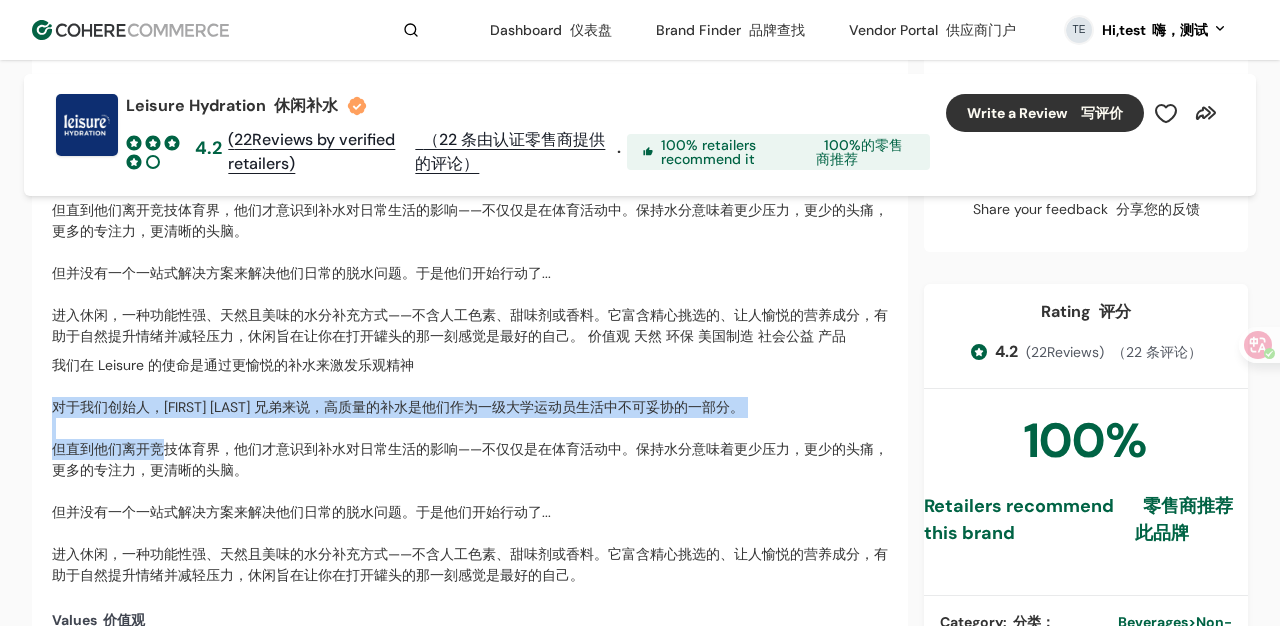 click on "我们在 Leisure 的使命是通过更愉悦的补水来激发乐观精神
对于我们创始人，[FIRST] [LAST] 兄弟来说，高质量的补水是他们作为一级大学运动员生活中不可妥协的一部分。
但直到他们离开竞技体育界，他们才意识到补水对日常生活的影响——不仅仅是在体育活动中。保持水分意味着更少压力，更少的头痛，更多的专注力，更清晰的头脑。
但并没有一个一站式解决方案来解决他们日常的脱水问题。于是他们开始行动了...
进入休闲，一种功能性强、天然且美味的水分补充方式——不含人工色素、甜味剂或香料。它富含精心挑选的、让人愉悦的营养成分，有助于自然提升情绪并减轻压力，休闲旨在让你在打开罐头的那一刻感觉是最好的自己。" at bounding box center [470, 470] 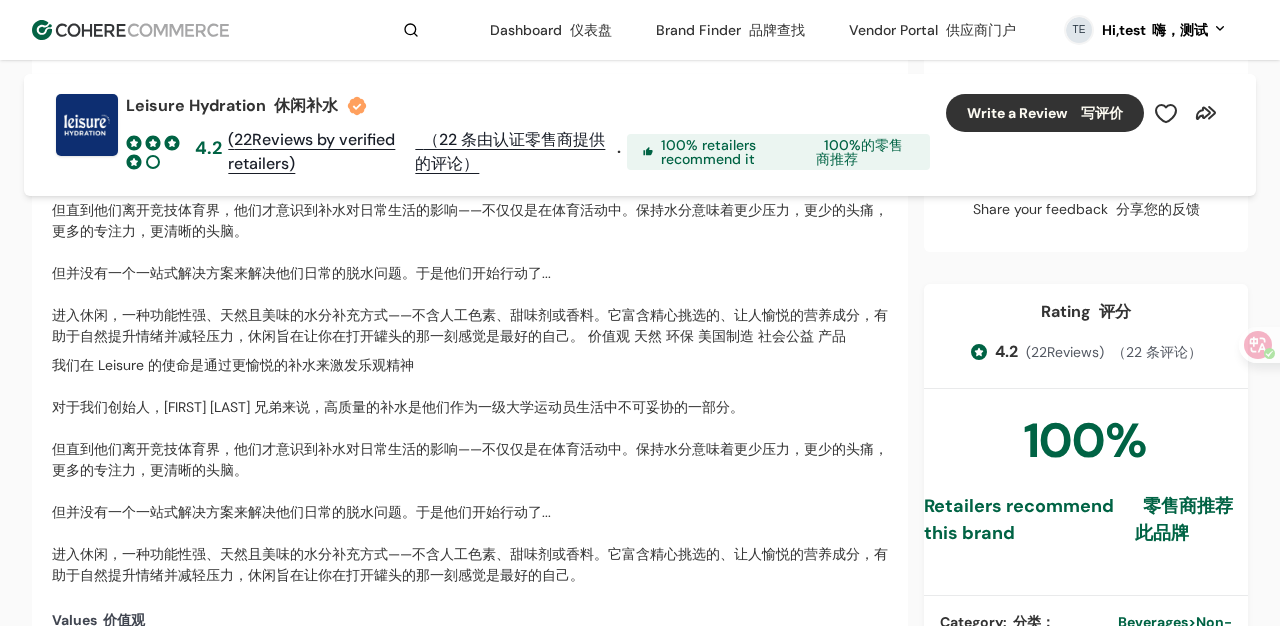 click on "我们在 Leisure 的使命是通过更愉悦的补水来激发乐观精神
对于我们创始人，[FIRST] [LAST] 兄弟来说，高质量的补水是他们作为一级大学运动员生活中不可妥协的一部分。
但直到他们离开竞技体育界，他们才意识到补水对日常生活的影响——不仅仅是在体育活动中。保持水分意味着更少压力，更少的头痛，更多的专注力，更清晰的头脑。
但并没有一个一站式解决方案来解决他们日常的脱水问题。于是他们开始行动了...
进入休闲，一种功能性强、天然且美味的水分补充方式——不含人工色素、甜味剂或香料。它富含精心挑选的、让人愉悦的营养成分，有助于自然提升情绪并减轻压力，休闲旨在让你在打开罐头的那一刻感觉是最好的自己。" at bounding box center (470, 470) 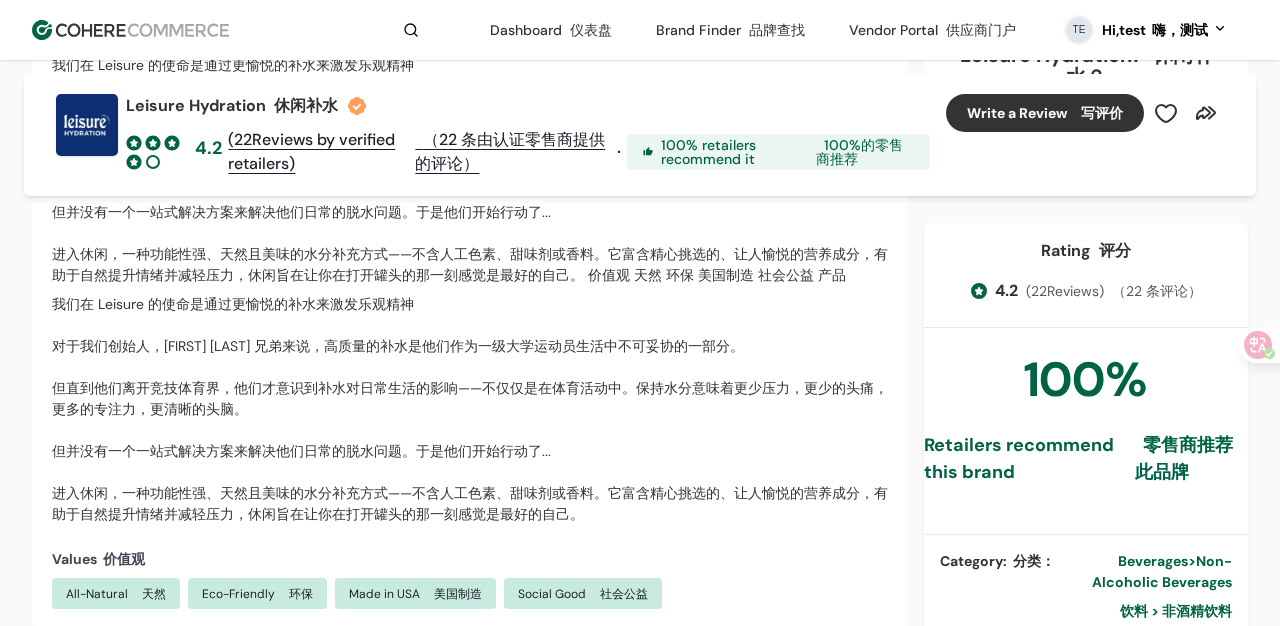 scroll, scrollTop: 728, scrollLeft: 0, axis: vertical 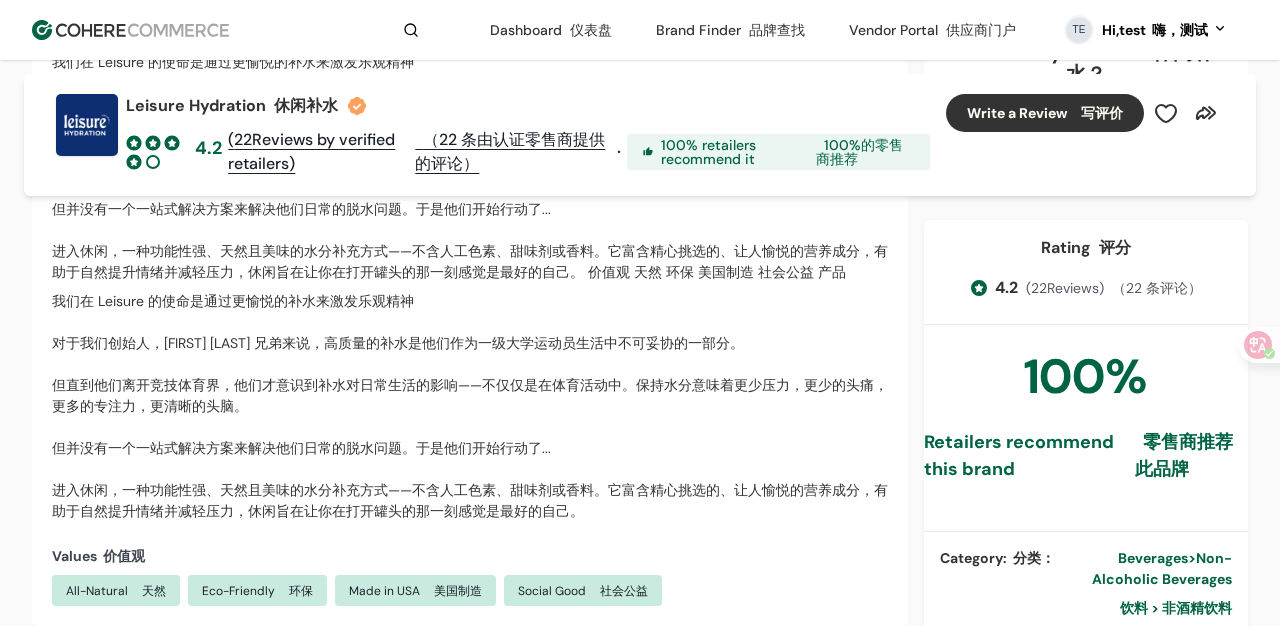 click on "我们在 Leisure 的使命是通过更愉悦的补水来激发乐观精神
对于我们创始人，[FIRST] [LAST] 兄弟来说，高质量的补水是他们作为一级大学运动员生活中不可妥协的一部分。
但直到他们离开竞技体育界，他们才意识到补水对日常生活的影响——不仅仅是在体育活动中。保持水分意味着更少压力，更少的头痛，更多的专注力，更清晰的头脑。
但并没有一个一站式解决方案来解决他们日常的脱水问题。于是他们开始行动了...
进入休闲，一种功能性强、天然且美味的水分补充方式——不含人工色素、甜味剂或香料。它富含精心挑选的、让人愉悦的营养成分，有助于自然提升情绪并减轻压力，休闲旨在让你在打开罐头的那一刻感觉是最好的自己。" at bounding box center (470, 406) 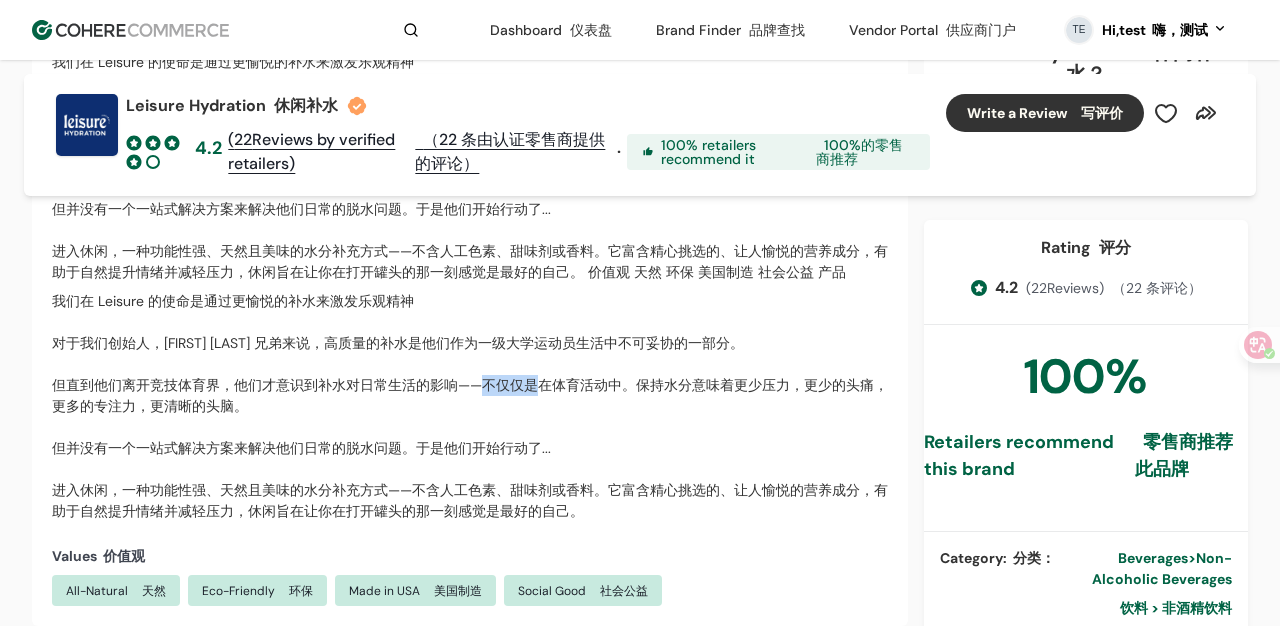 click on "我们在 Leisure 的使命是通过更愉悦的补水来激发乐观精神
对于我们创始人，[FIRST] [LAST] 兄弟来说，高质量的补水是他们作为一级大学运动员生活中不可妥协的一部分。
但直到他们离开竞技体育界，他们才意识到补水对日常生活的影响——不仅仅是在体育活动中。保持水分意味着更少压力，更少的头痛，更多的专注力，更清晰的头脑。
但并没有一个一站式解决方案来解决他们日常的脱水问题。于是他们开始行动了...
进入休闲，一种功能性强、天然且美味的水分补充方式——不含人工色素、甜味剂或香料。它富含精心挑选的、让人愉悦的营养成分，有助于自然提升情绪并减轻压力，休闲旨在让你在打开罐头的那一刻感觉是最好的自己。" at bounding box center (470, 406) 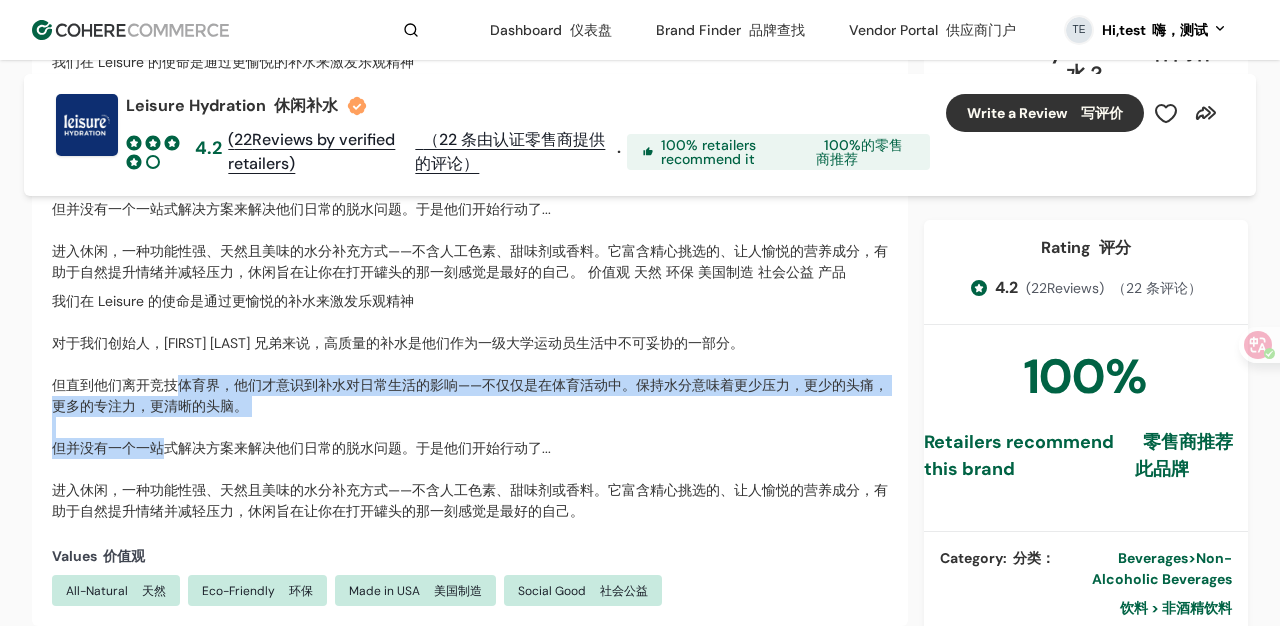 click on "我们在 Leisure 的使命是通过更愉悦的补水来激发乐观精神
对于我们创始人，[FIRST] [LAST] 兄弟来说，高质量的补水是他们作为一级大学运动员生活中不可妥协的一部分。
但直到他们离开竞技体育界，他们才意识到补水对日常生活的影响——不仅仅是在体育活动中。保持水分意味着更少压力，更少的头痛，更多的专注力，更清晰的头脑。
但并没有一个一站式解决方案来解决他们日常的脱水问题。于是他们开始行动了...
进入休闲，一种功能性强、天然且美味的水分补充方式——不含人工色素、甜味剂或香料。它富含精心挑选的、让人愉悦的营养成分，有助于自然提升情绪并减轻压力，休闲旨在让你在打开罐头的那一刻感觉是最好的自己。" at bounding box center [470, 406] 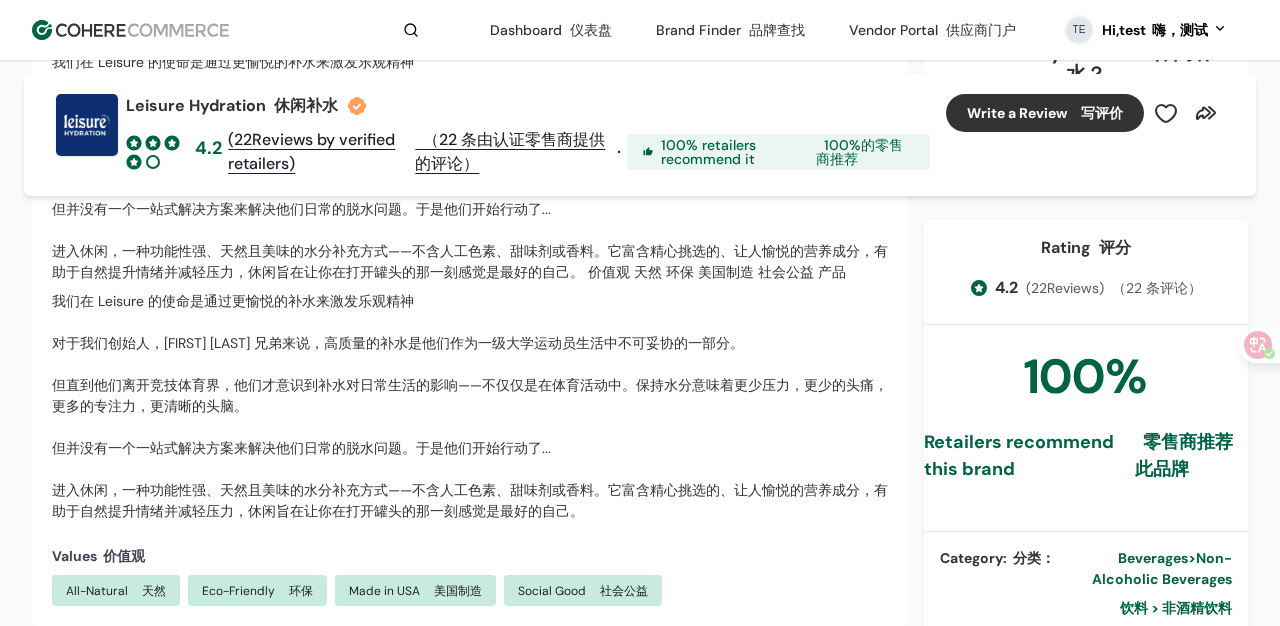 click on "我们在 Leisure 的使命是通过更愉悦的补水来激发乐观精神
对于我们创始人，[FIRST] [LAST] 兄弟来说，高质量的补水是他们作为一级大学运动员生活中不可妥协的一部分。
但直到他们离开竞技体育界，他们才意识到补水对日常生活的影响——不仅仅是在体育活动中。保持水分意味着更少压力，更少的头痛，更多的专注力，更清晰的头脑。
但并没有一个一站式解决方案来解决他们日常的脱水问题。于是他们开始行动了...
进入休闲，一种功能性强、天然且美味的水分补充方式——不含人工色素、甜味剂或香料。它富含精心挑选的、让人愉悦的营养成分，有助于自然提升情绪并减轻压力，休闲旨在让你在打开罐头的那一刻感觉是最好的自己。" at bounding box center (470, 406) 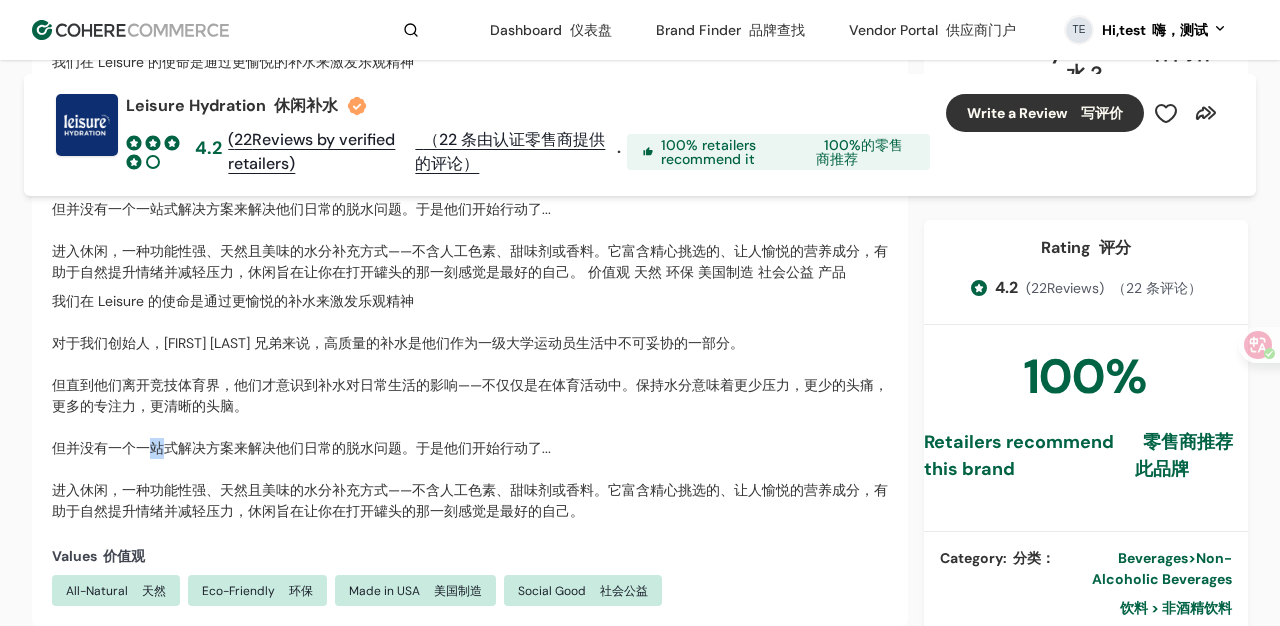 click on "我们在 Leisure 的使命是通过更愉悦的补水来激发乐观精神
对于我们创始人，[FIRST] [LAST] 兄弟来说，高质量的补水是他们作为一级大学运动员生活中不可妥协的一部分。
但直到他们离开竞技体育界，他们才意识到补水对日常生活的影响——不仅仅是在体育活动中。保持水分意味着更少压力，更少的头痛，更多的专注力，更清晰的头脑。
但并没有一个一站式解决方案来解决他们日常的脱水问题。于是他们开始行动了...
进入休闲，一种功能性强、天然且美味的水分补充方式——不含人工色素、甜味剂或香料。它富含精心挑选的、让人愉悦的营养成分，有助于自然提升情绪并减轻压力，休闲旨在让你在打开罐头的那一刻感觉是最好的自己。" at bounding box center [470, 406] 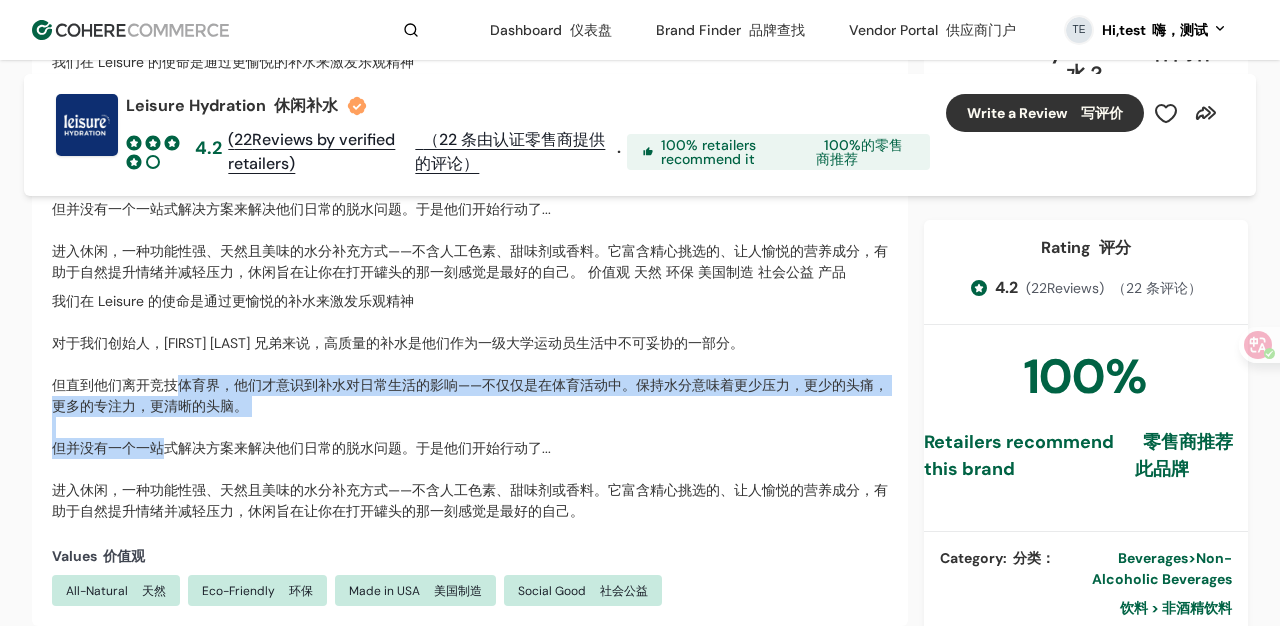 click on "我们在 Leisure 的使命是通过更愉悦的补水来激发乐观精神
对于我们创始人，[FIRST] [LAST] 兄弟来说，高质量的补水是他们作为一级大学运动员生活中不可妥协的一部分。
但直到他们离开竞技体育界，他们才意识到补水对日常生活的影响——不仅仅是在体育活动中。保持水分意味着更少压力，更少的头痛，更多的专注力，更清晰的头脑。
但并没有一个一站式解决方案来解决他们日常的脱水问题。于是他们开始行动了...
进入休闲，一种功能性强、天然且美味的水分补充方式——不含人工色素、甜味剂或香料。它富含精心挑选的、让人愉悦的营养成分，有助于自然提升情绪并减轻压力，休闲旨在让你在打开罐头的那一刻感觉是最好的自己。" at bounding box center (470, 406) 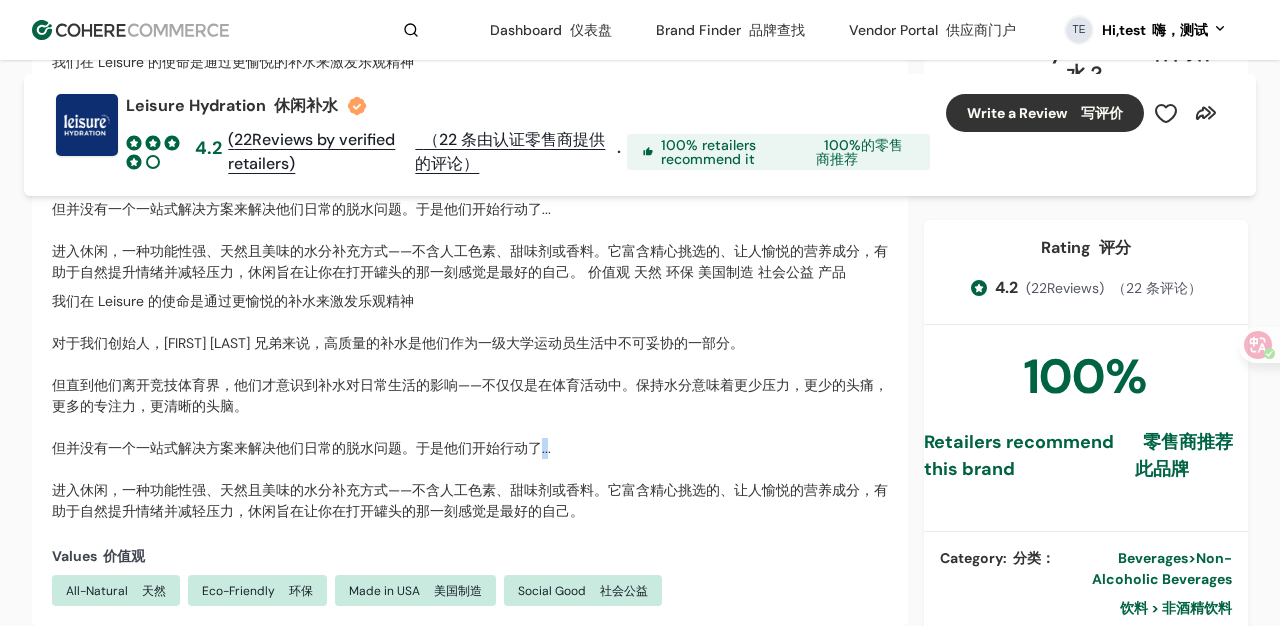 click on "我们在 Leisure 的使命是通过更愉悦的补水来激发乐观精神
对于我们创始人，[FIRST] [LAST] 兄弟来说，高质量的补水是他们作为一级大学运动员生活中不可妥协的一部分。
但直到他们离开竞技体育界，他们才意识到补水对日常生活的影响——不仅仅是在体育活动中。保持水分意味着更少压力，更少的头痛，更多的专注力，更清晰的头脑。
但并没有一个一站式解决方案来解决他们日常的脱水问题。于是他们开始行动了...
进入休闲，一种功能性强、天然且美味的水分补充方式——不含人工色素、甜味剂或香料。它富含精心挑选的、让人愉悦的营养成分，有助于自然提升情绪并减轻压力，休闲旨在让你在打开罐头的那一刻感觉是最好的自己。" at bounding box center [470, 406] 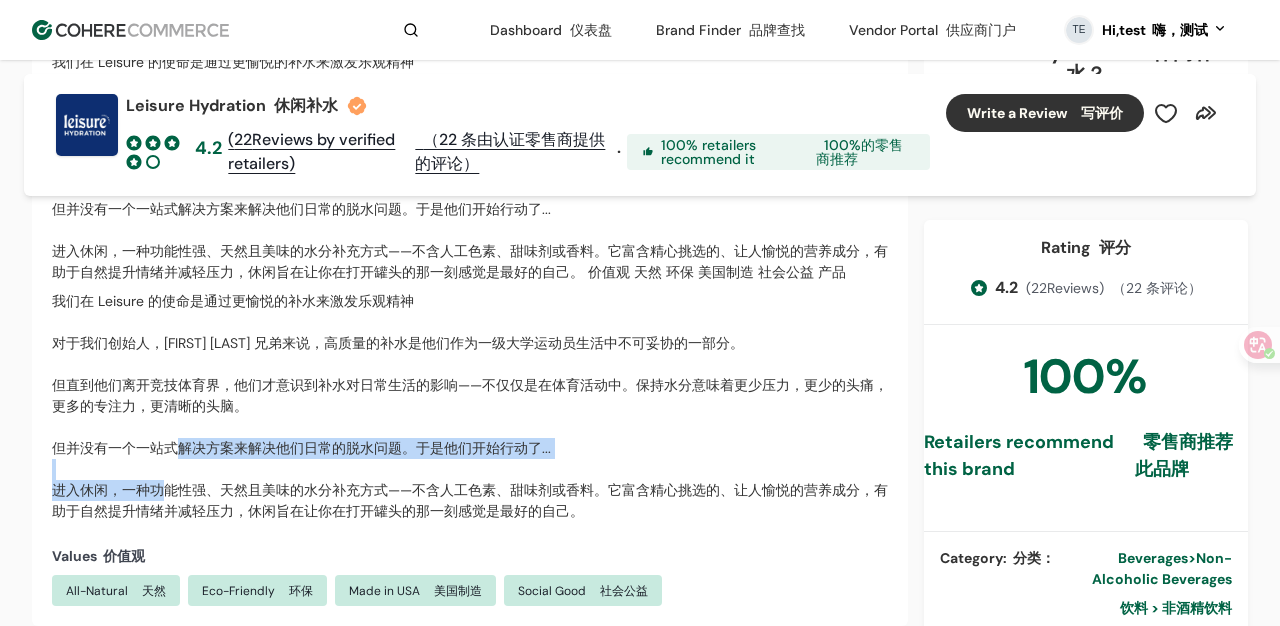 click on "我们在 Leisure 的使命是通过更愉悦的补水来激发乐观精神
对于我们创始人，[FIRST] [LAST] 兄弟来说，高质量的补水是他们作为一级大学运动员生活中不可妥协的一部分。
但直到他们离开竞技体育界，他们才意识到补水对日常生活的影响——不仅仅是在体育活动中。保持水分意味着更少压力，更少的头痛，更多的专注力，更清晰的头脑。
但并没有一个一站式解决方案来解决他们日常的脱水问题。于是他们开始行动了...
进入休闲，一种功能性强、天然且美味的水分补充方式——不含人工色素、甜味剂或香料。它富含精心挑选的、让人愉悦的营养成分，有助于自然提升情绪并减轻压力，休闲旨在让你在打开罐头的那一刻感觉是最好的自己。" at bounding box center [470, 406] 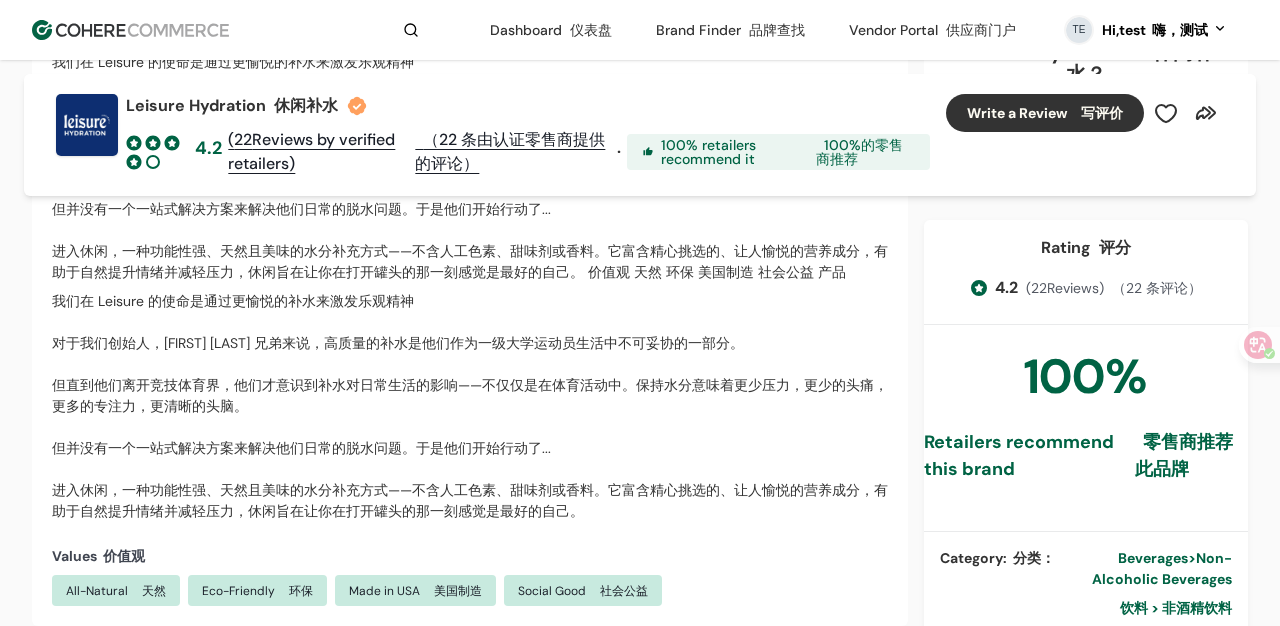 click on "我们在 Leisure 的使命是通过更愉悦的补水来激发乐观精神
对于我们创始人，[FIRST] [LAST] 兄弟来说，高质量的补水是他们作为一级大学运动员生活中不可妥协的一部分。
但直到他们离开竞技体育界，他们才意识到补水对日常生活的影响——不仅仅是在体育活动中。保持水分意味着更少压力，更少的头痛，更多的专注力，更清晰的头脑。
但并没有一个一站式解决方案来解决他们日常的脱水问题。于是他们开始行动了...
进入休闲，一种功能性强、天然且美味的水分补充方式——不含人工色素、甜味剂或香料。它富含精心挑选的、让人愉悦的营养成分，有助于自然提升情绪并减轻压力，休闲旨在让你在打开罐头的那一刻感觉是最好的自己。" at bounding box center (470, 406) 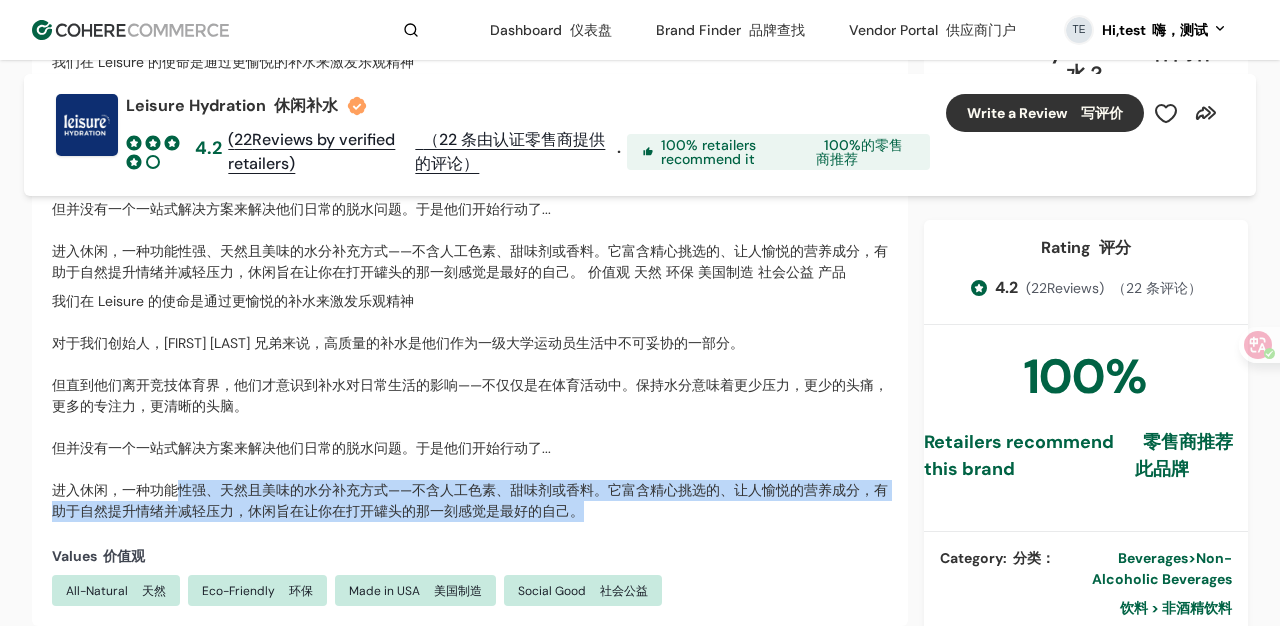click on "我们在 Leisure 的使命是通过更愉悦的补水来激发乐观精神
对于我们创始人，[FIRST] [LAST] 兄弟来说，高质量的补水是他们作为一级大学运动员生活中不可妥协的一部分。
但直到他们离开竞技体育界，他们才意识到补水对日常生活的影响——不仅仅是在体育活动中。保持水分意味着更少压力，更少的头痛，更多的专注力，更清晰的头脑。
但并没有一个一站式解决方案来解决他们日常的脱水问题。于是他们开始行动了...
进入休闲，一种功能性强、天然且美味的水分补充方式——不含人工色素、甜味剂或香料。它富含精心挑选的、让人愉悦的营养成分，有助于自然提升情绪并减轻压力，休闲旨在让你在打开罐头的那一刻感觉是最好的自己。" at bounding box center [470, 406] 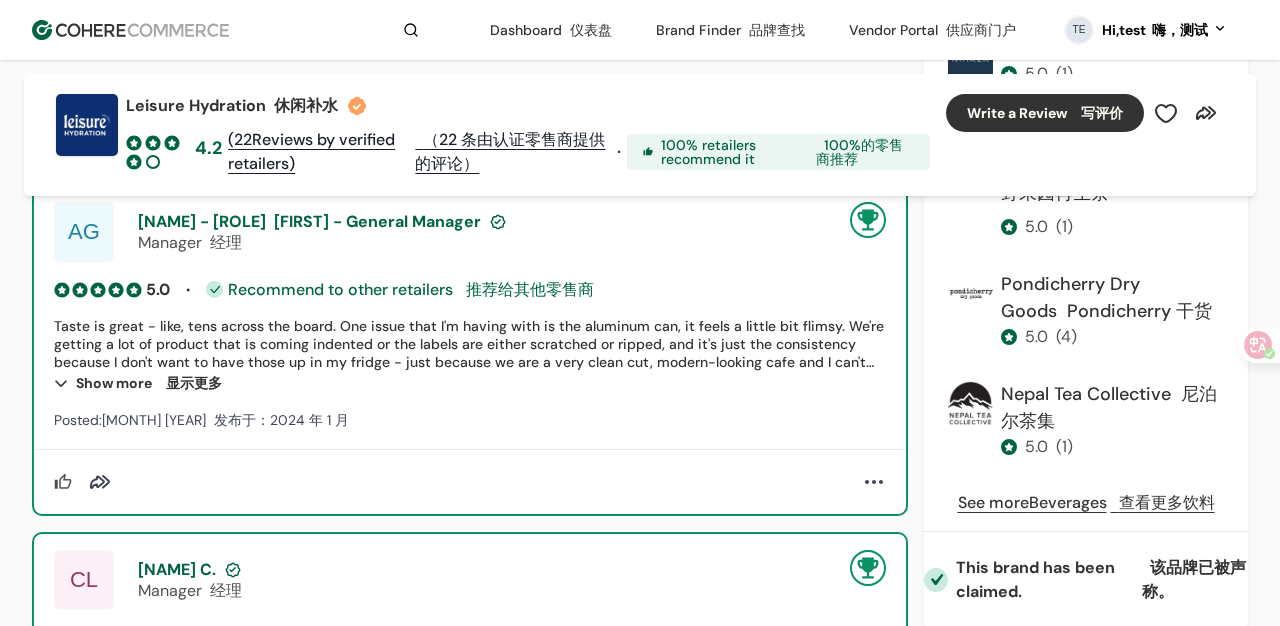 scroll, scrollTop: 1664, scrollLeft: 0, axis: vertical 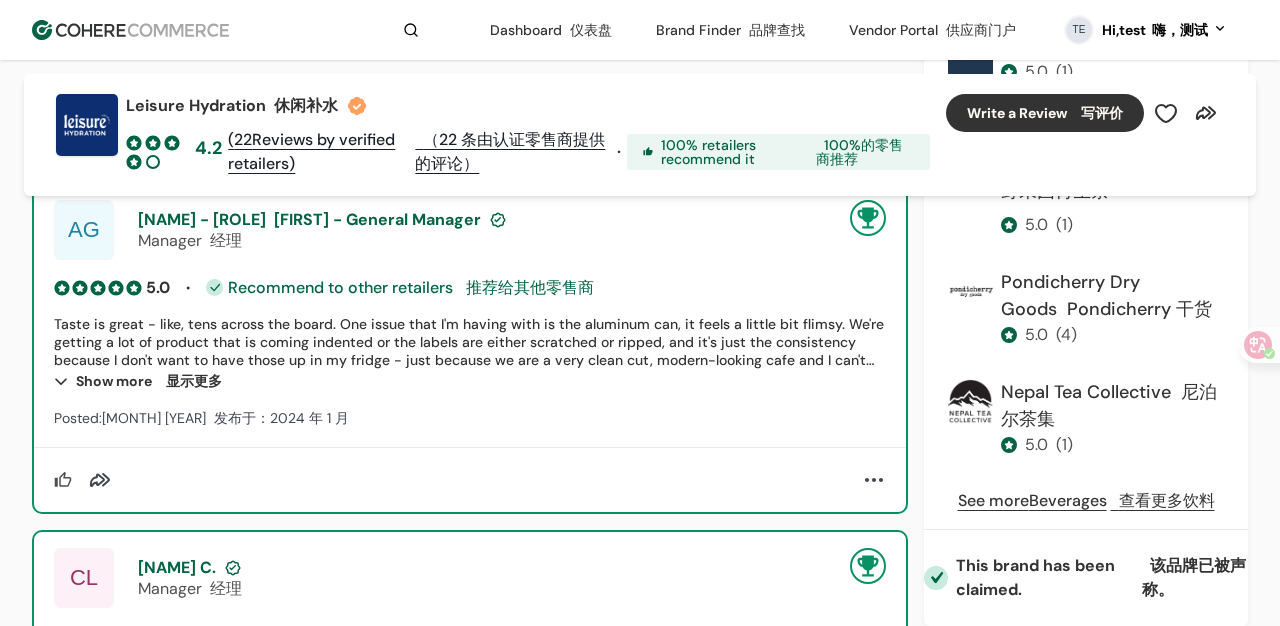 click on "Show more    显示更多" at bounding box center [470, 381] 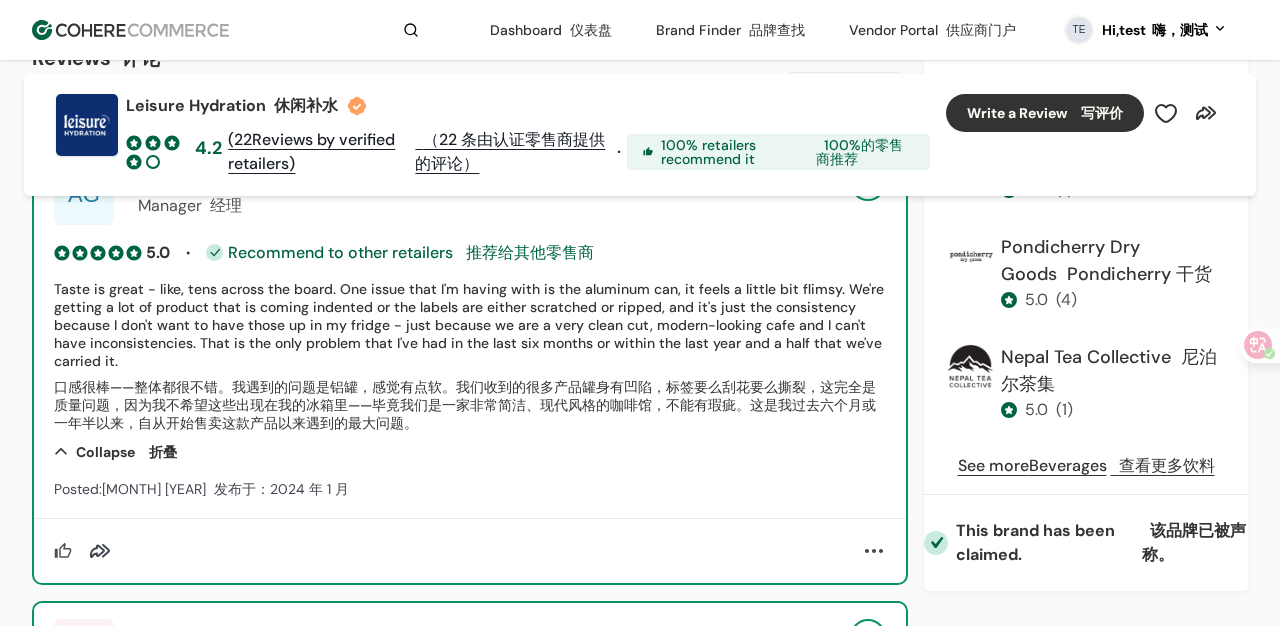 scroll, scrollTop: 1701, scrollLeft: 0, axis: vertical 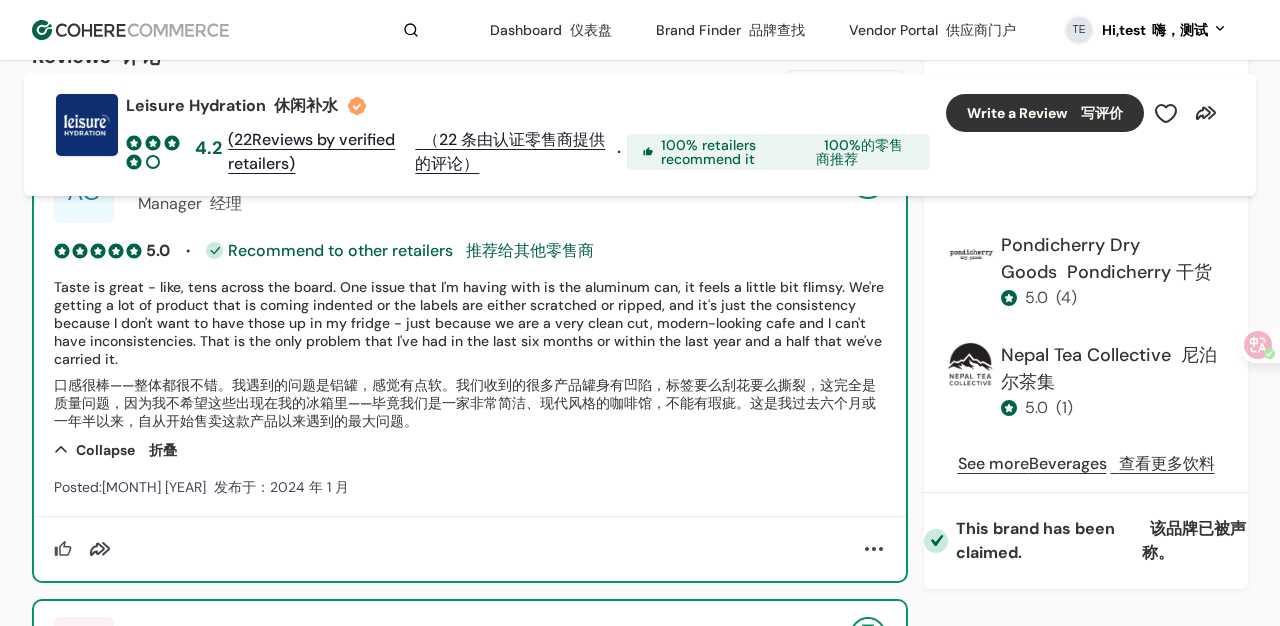 click on "口感很棒——整体都很不错。我遇到的问题是铝罐，感觉有点软。我们收到的很多产品罐身有凹陷，标签要么刮花要么撕裂，这完全是质量问题，因为我不希望这些出现在我的冰箱里——毕竟我们是一家非常简洁、现代风格的咖啡馆，不能有瑕疵。这是我过去六个月或一年半以来，自从开始售卖这款产品以来遇到的最大问题。" at bounding box center [465, 403] 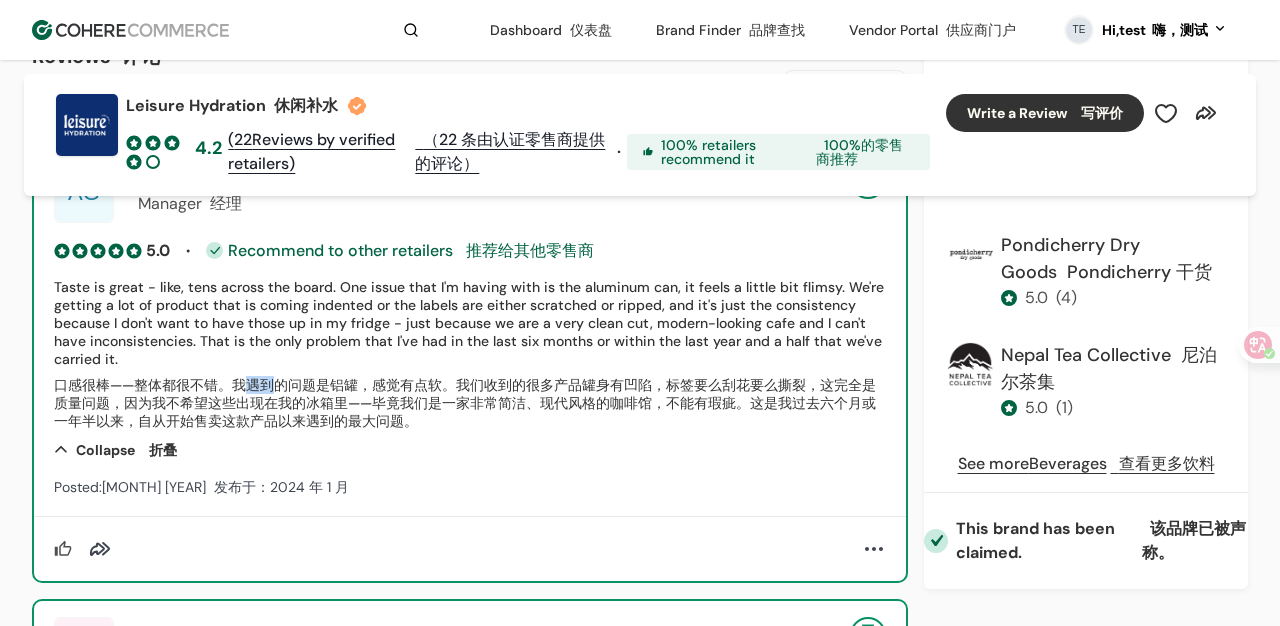 click on "口感很棒——整体都很不错。我遇到的问题是铝罐，感觉有点软。我们收到的很多产品罐身有凹陷，标签要么刮花要么撕裂，这完全是质量问题，因为我不希望这些出现在我的冰箱里——毕竟我们是一家非常简洁、现代风格的咖啡馆，不能有瑕疵。这是我过去六个月或一年半以来，自从开始售卖这款产品以来遇到的最大问题。" at bounding box center (465, 403) 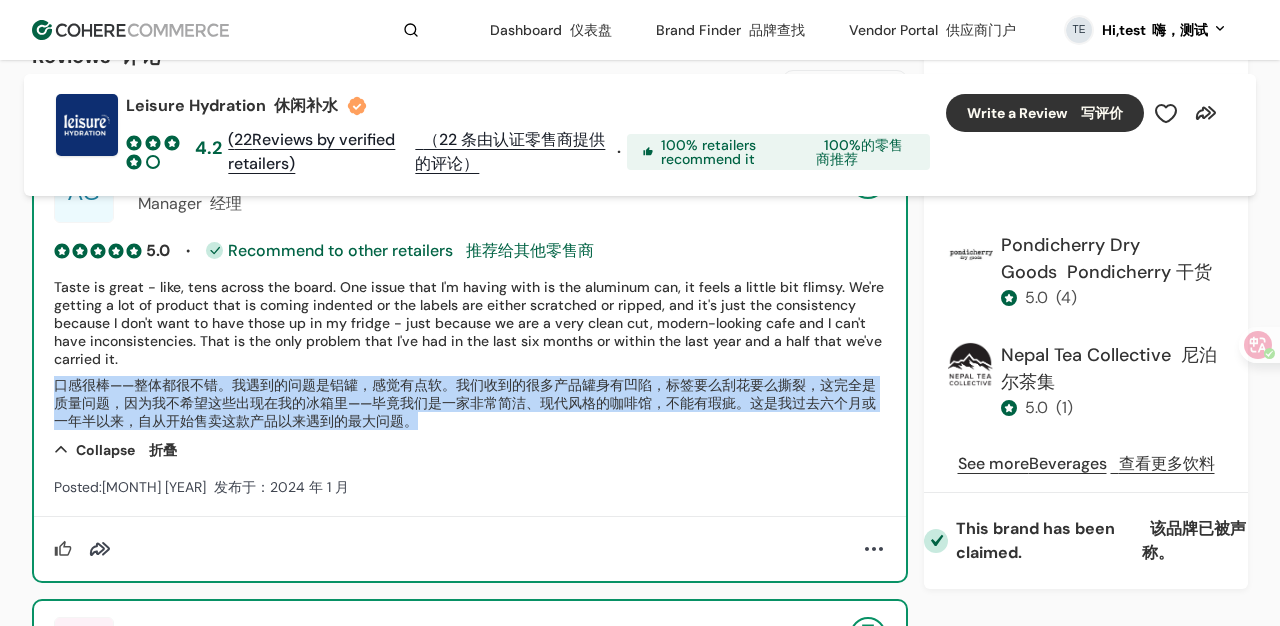 click on "口感很棒——整体都很不错。我遇到的问题是铝罐，感觉有点软。我们收到的很多产品罐身有凹陷，标签要么刮花要么撕裂，这完全是质量问题，因为我不希望这些出现在我的冰箱里——毕竟我们是一家非常简洁、现代风格的咖啡馆，不能有瑕疵。这是我过去六个月或一年半以来，自从开始售卖这款产品以来遇到的最大问题。 口感很棒——整体都很不错。我遇到的问题是铝罐，感觉有点软。我们收到的很多产品罐身有凹陷，标签要么刮花要么撕裂，这完全是质量问题，因为我不希望这些出现在我的冰箱里——毕竟我们是一家非常简洁、现代风格的咖啡馆，不能有瑕疵。这是我过去六个月或一年半以来，自从开始售卖这款产品以来遇到的最大问题。" at bounding box center [470, 358] 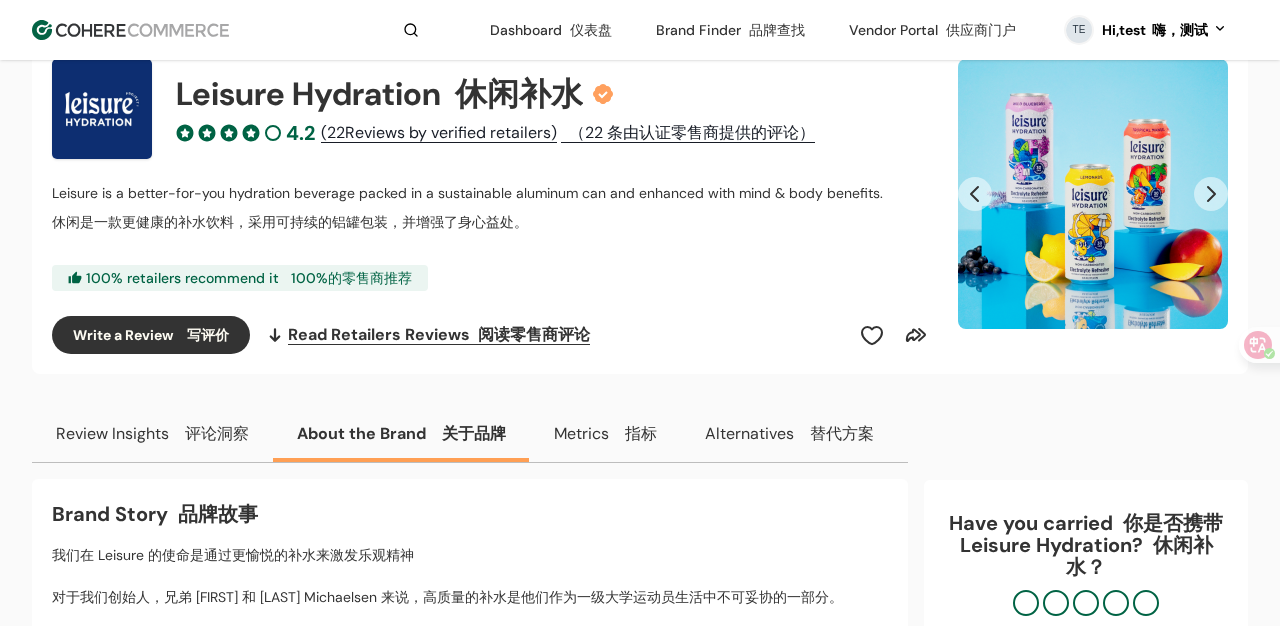 scroll, scrollTop: 263, scrollLeft: 0, axis: vertical 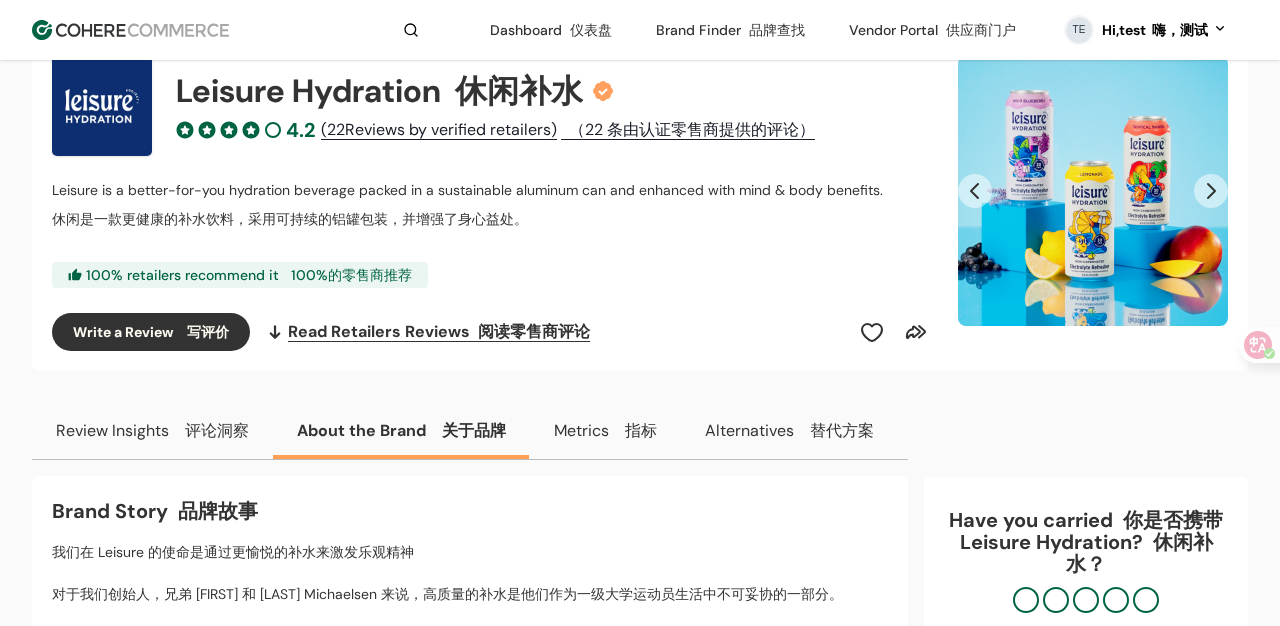 click on "评论洞察" at bounding box center [217, 430] 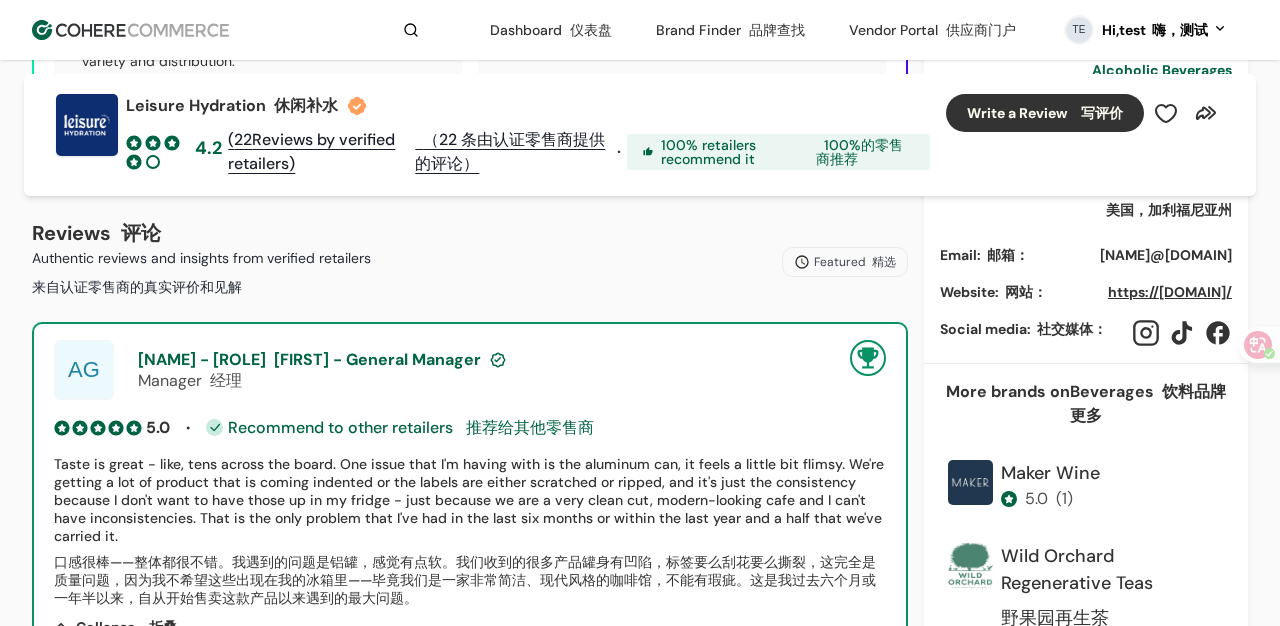 scroll, scrollTop: 270, scrollLeft: 0, axis: vertical 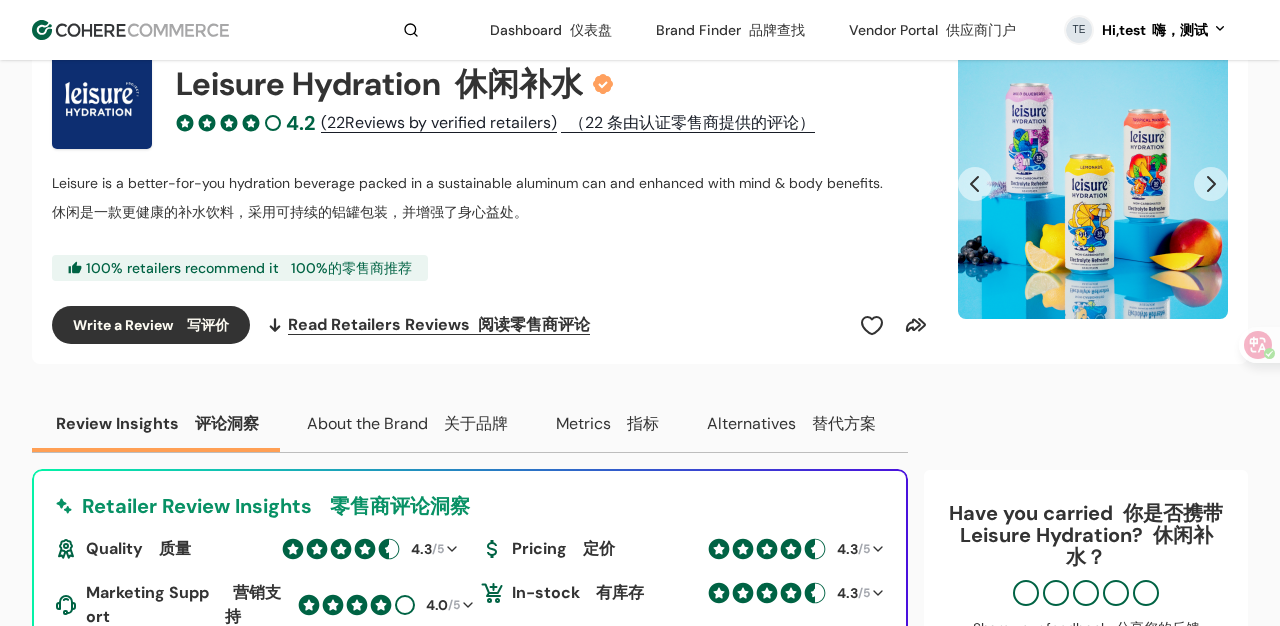 click on "指标" at bounding box center [643, 423] 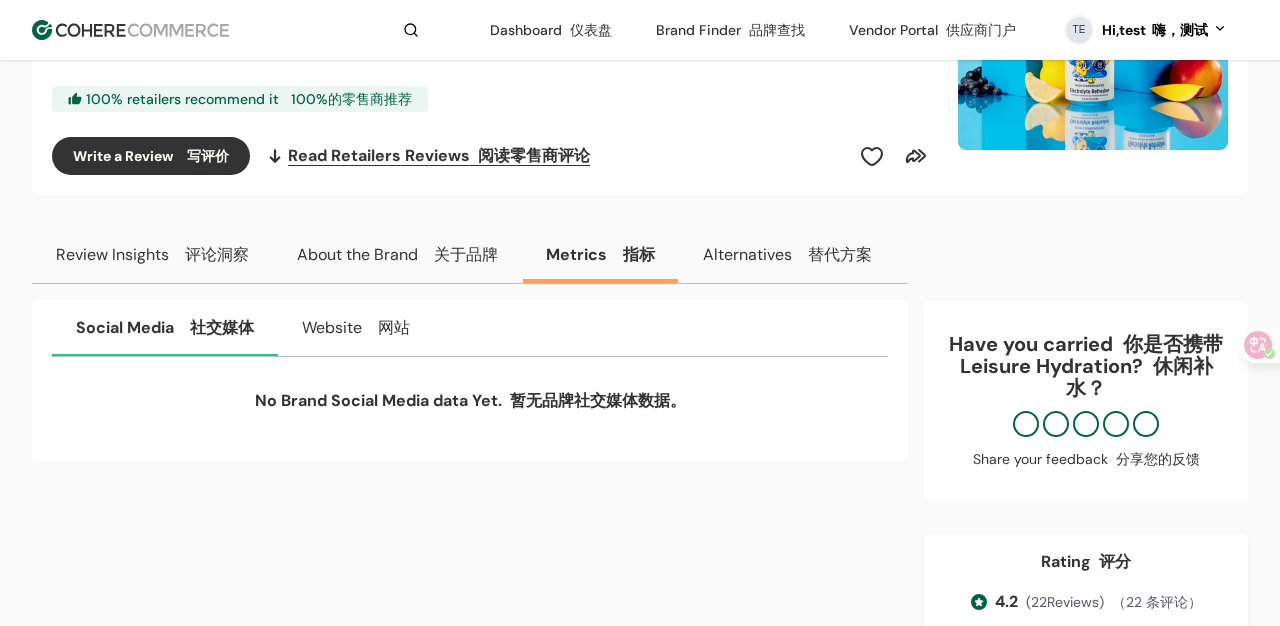 scroll, scrollTop: 438, scrollLeft: 0, axis: vertical 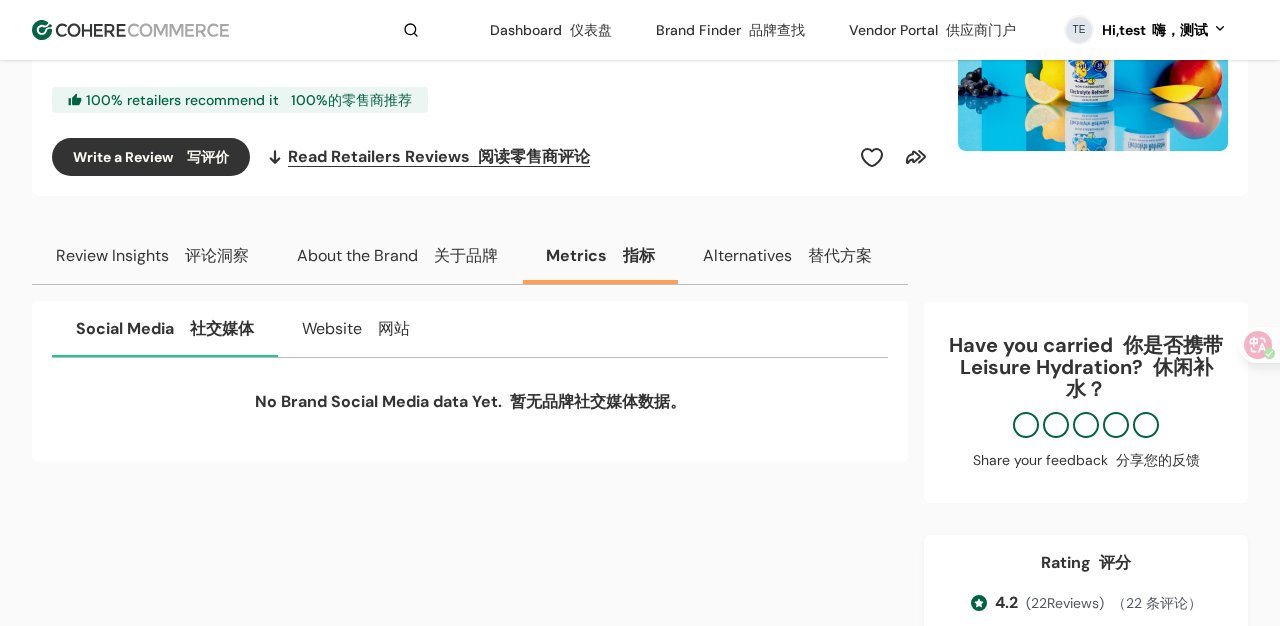 click on "Social Media 社交媒体 Website 网站 No Brand Social Media data Yet. 暂无品牌社交媒体数据。 Estimated Page Visits 5k /mo. Higher than 48.9 % Estimated Sales Sales estimated will show here" at bounding box center (470, 443) 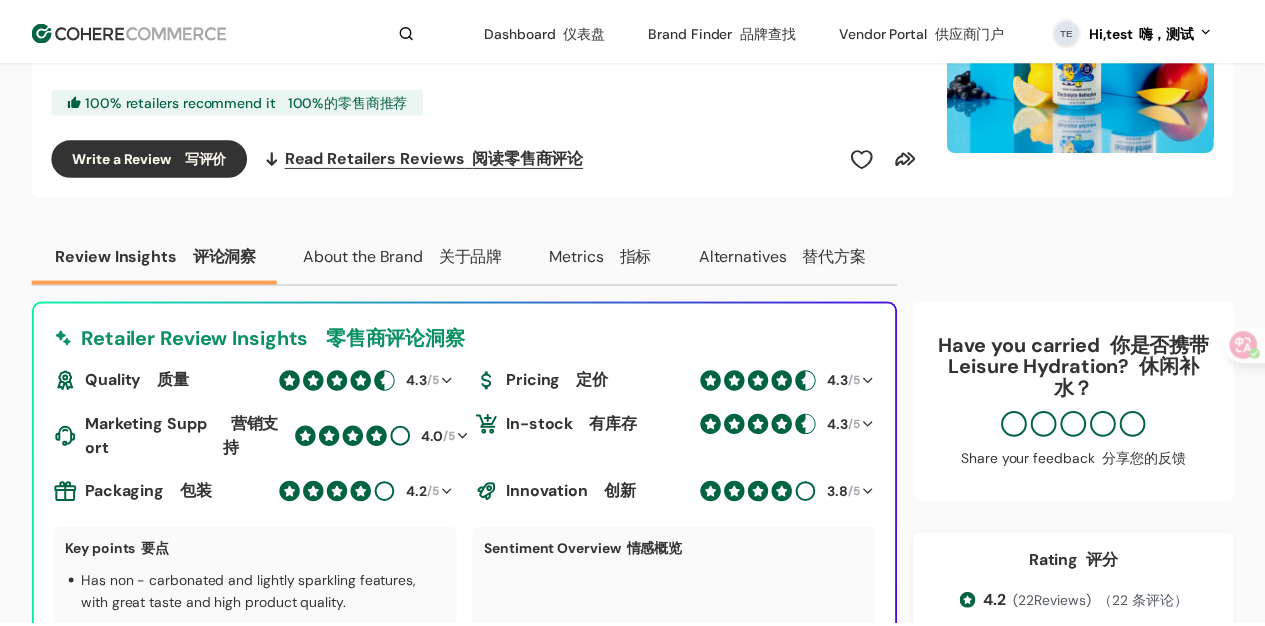 scroll, scrollTop: 436, scrollLeft: 0, axis: vertical 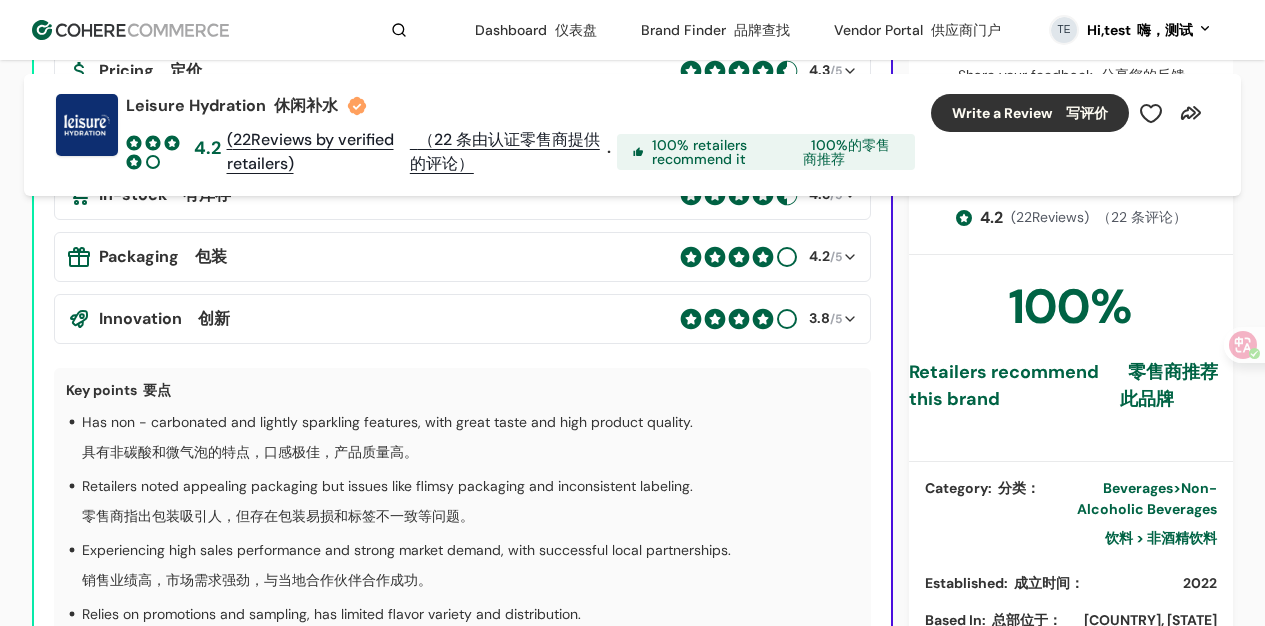 type 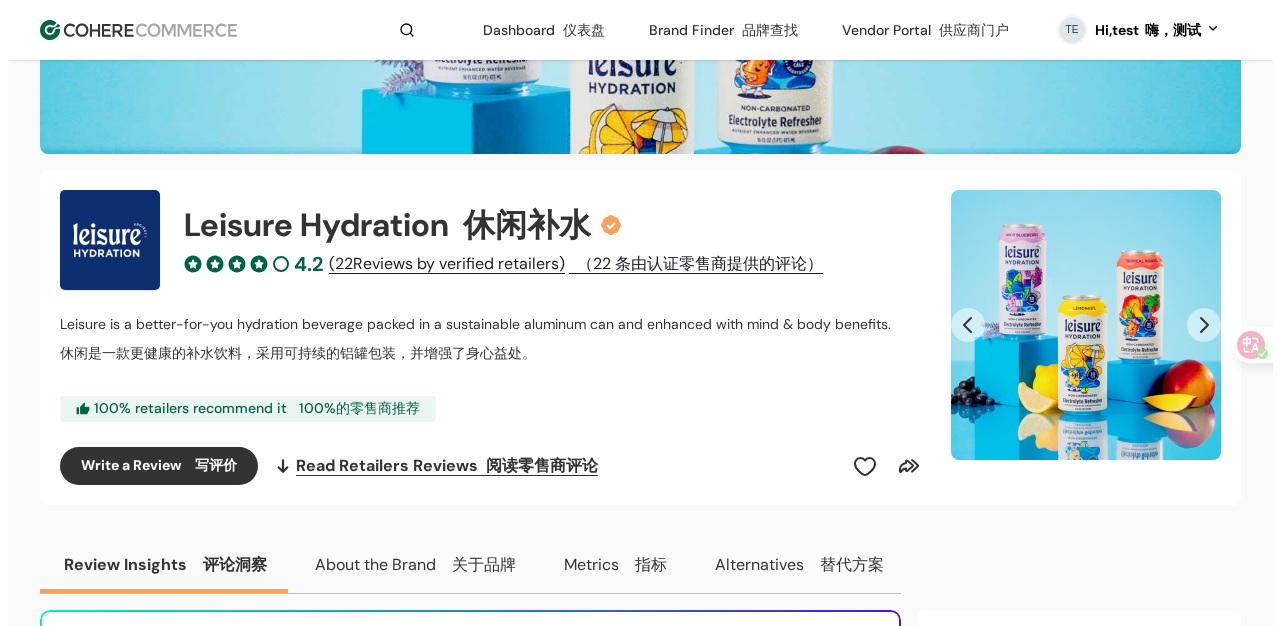 scroll, scrollTop: 88, scrollLeft: 0, axis: vertical 